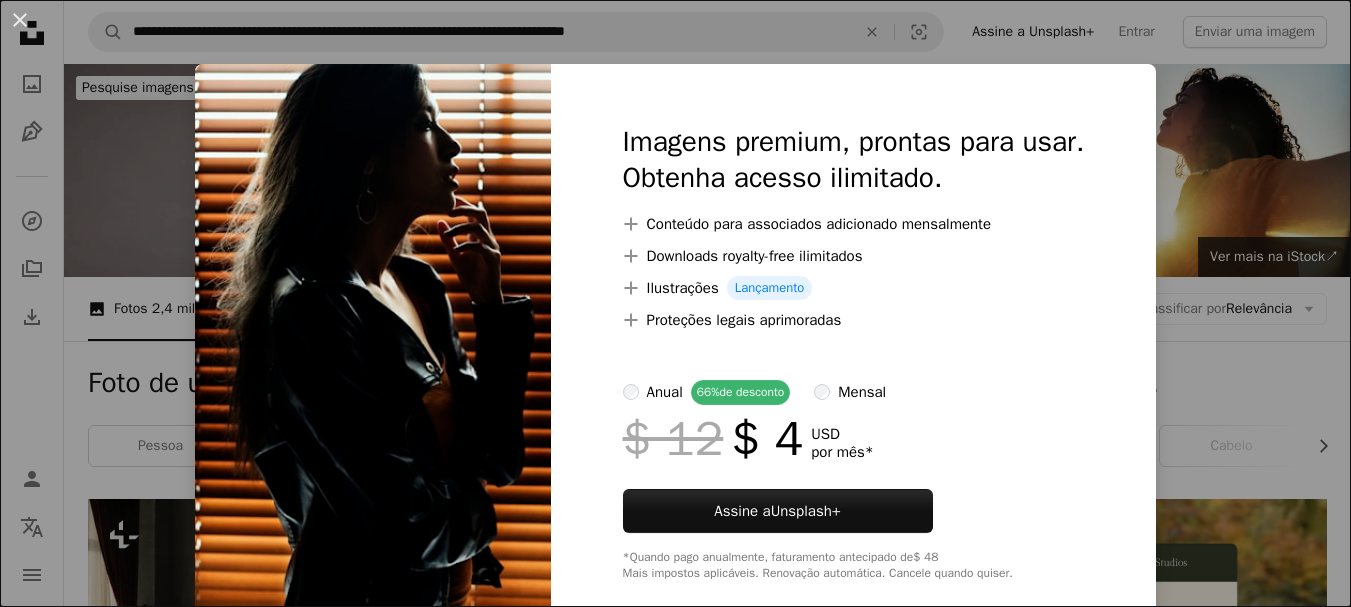 scroll, scrollTop: 1040, scrollLeft: 0, axis: vertical 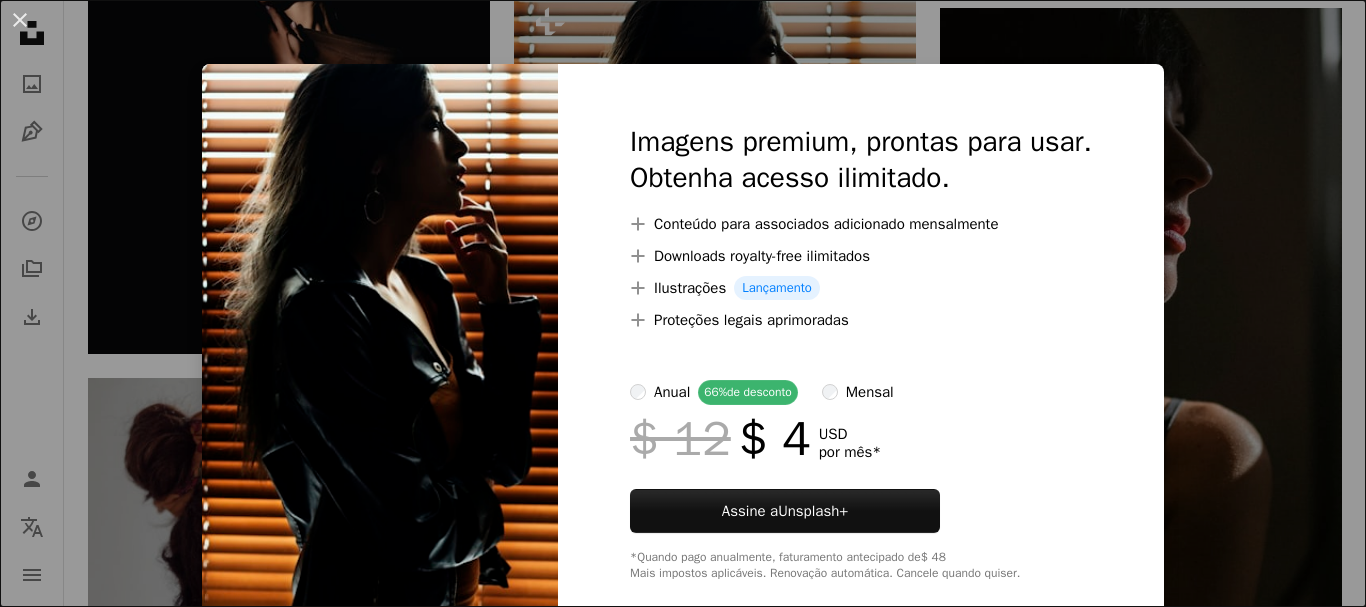 click on "An X shape Imagens premium, prontas para usar. Obtenha acesso ilimitado. A plus sign Conteúdo para associados adicionado mensalmente A plus sign Downloads royalty-free ilimitados A plus sign Ilustrações  Lançamento A plus sign Proteções legais aprimoradas anual 66%  de desconto mensal $ 12   $ 4 USD por mês * Assine a  Unsplash+ *Quando pago anualmente, faturamento antecipado de  $ 48 Mais impostos aplicáveis. Renovação automática. Cancele quando quiser." at bounding box center [683, 303] 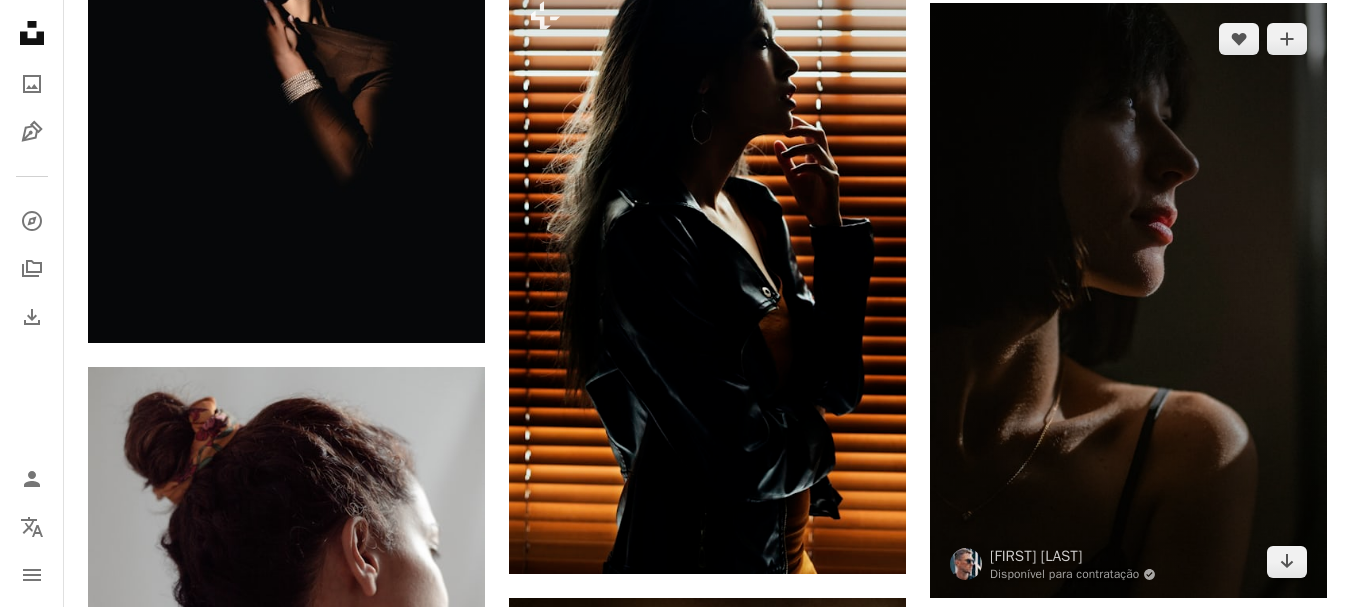 click at bounding box center [1128, 301] 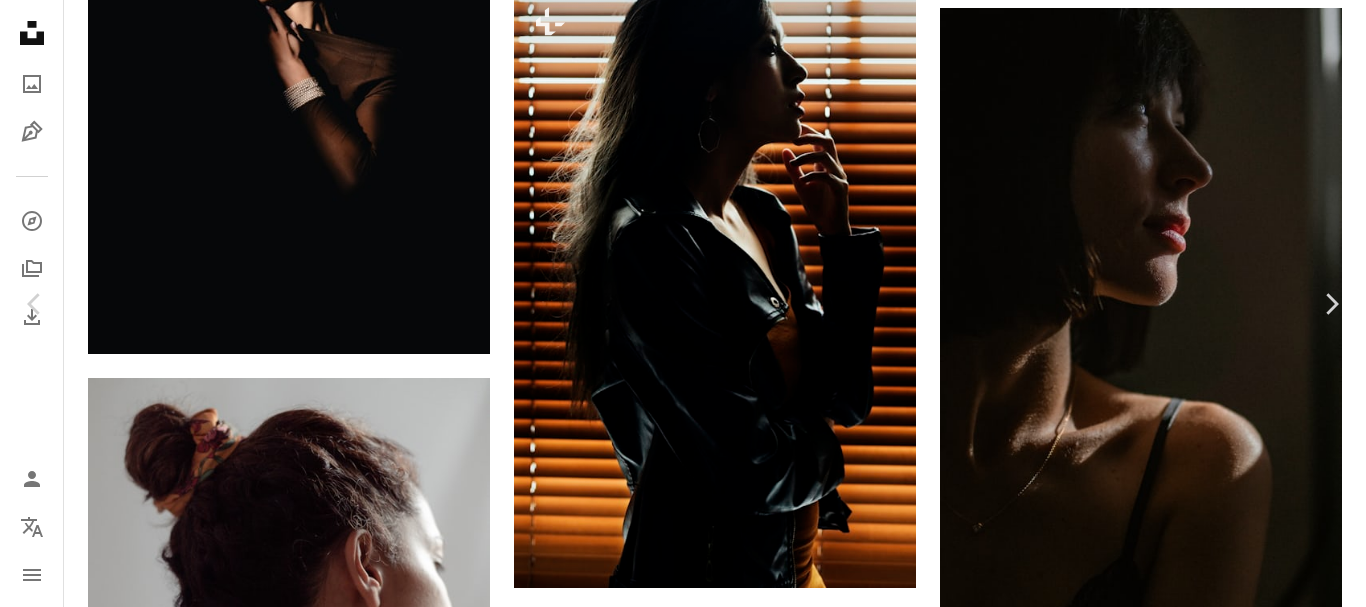 click on "Baixar gratuitamente" at bounding box center [1146, 5208] 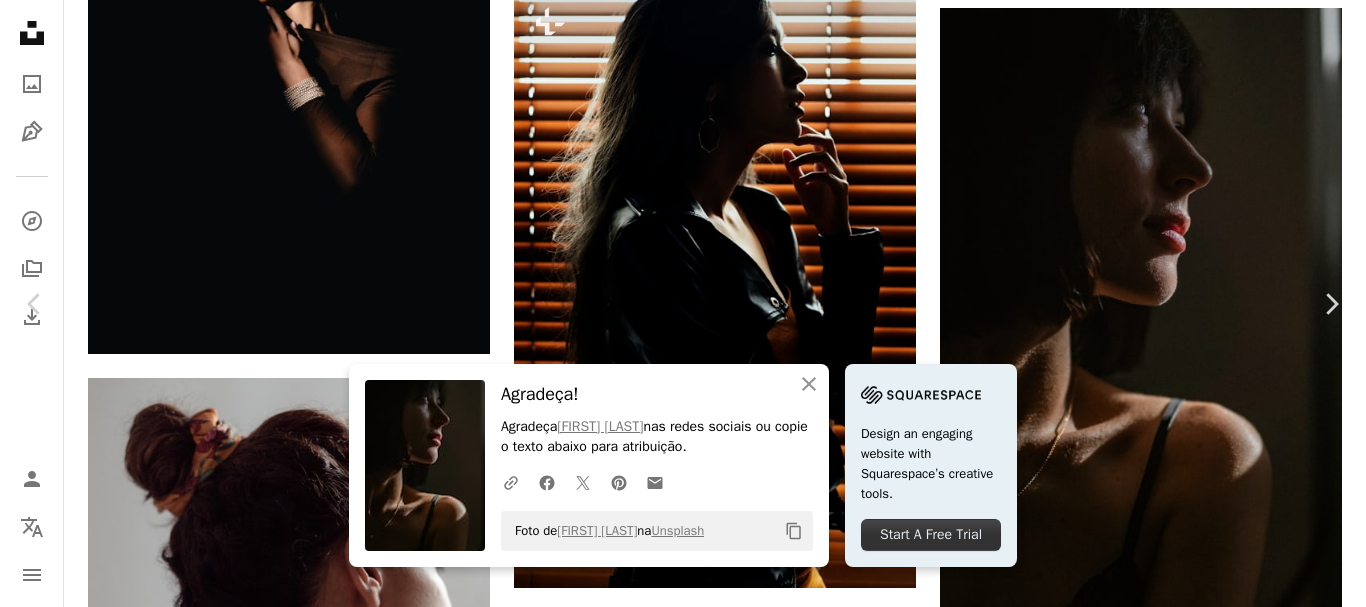click on "Foto de [FIRST] [LAST] na Unsplash
Copy content Design an engaging website with Squarespace’s creative tools. Start A Free Trial [FIRST] [LAST] Disponível para contratação" at bounding box center (683, 5464) 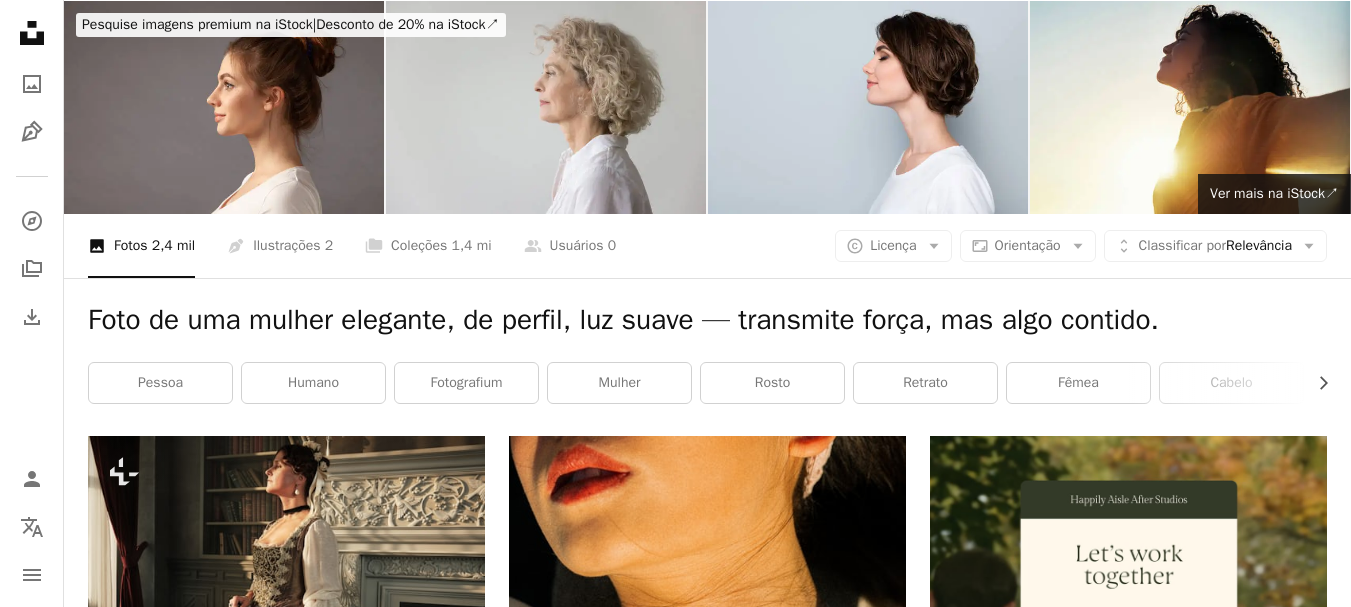 scroll, scrollTop: 0, scrollLeft: 0, axis: both 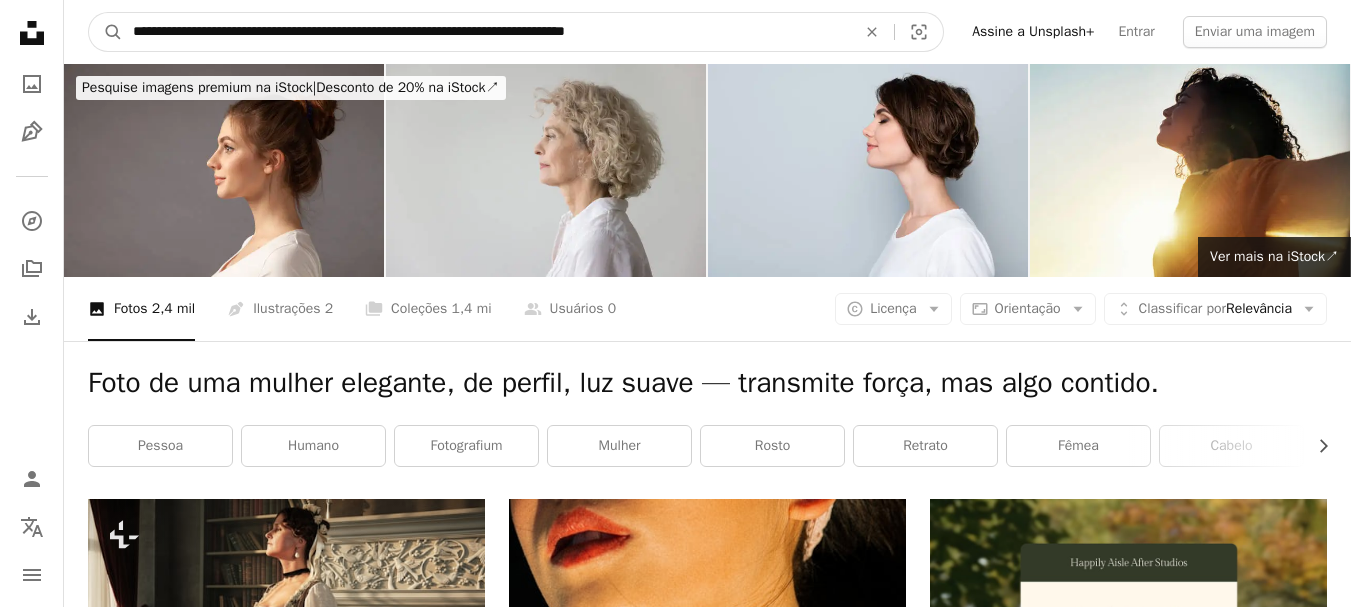 click on "**********" at bounding box center [486, 32] 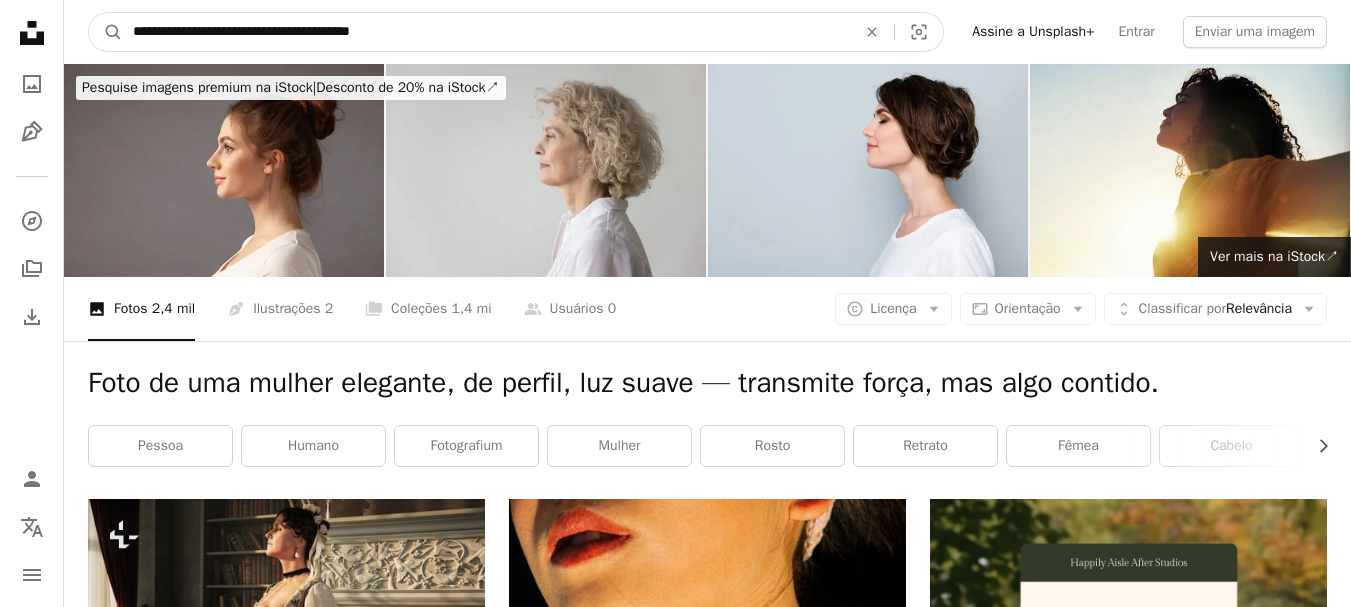 type on "**********" 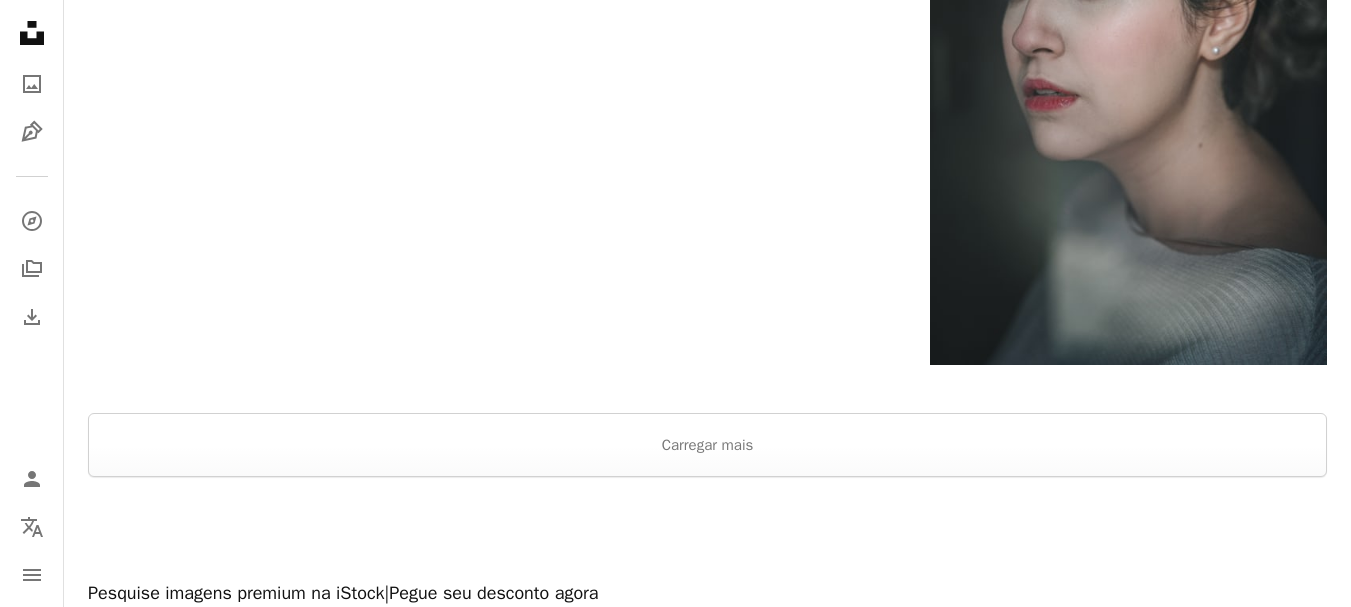 scroll, scrollTop: 5040, scrollLeft: 0, axis: vertical 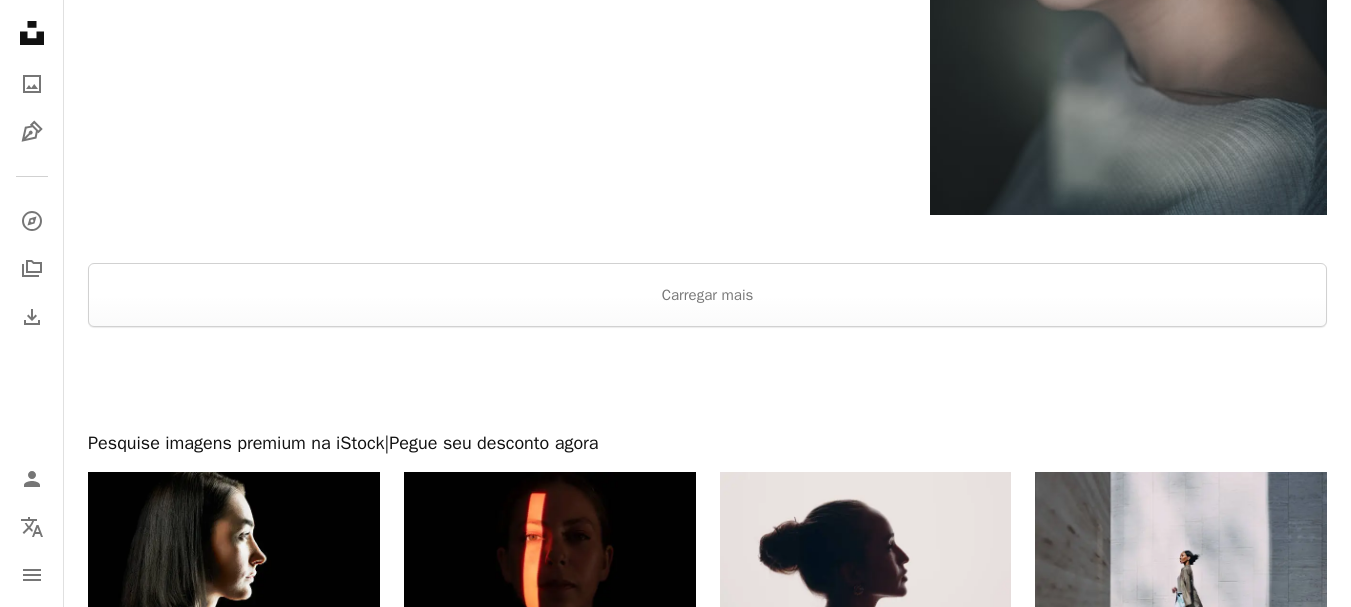 click at bounding box center (707, 239) 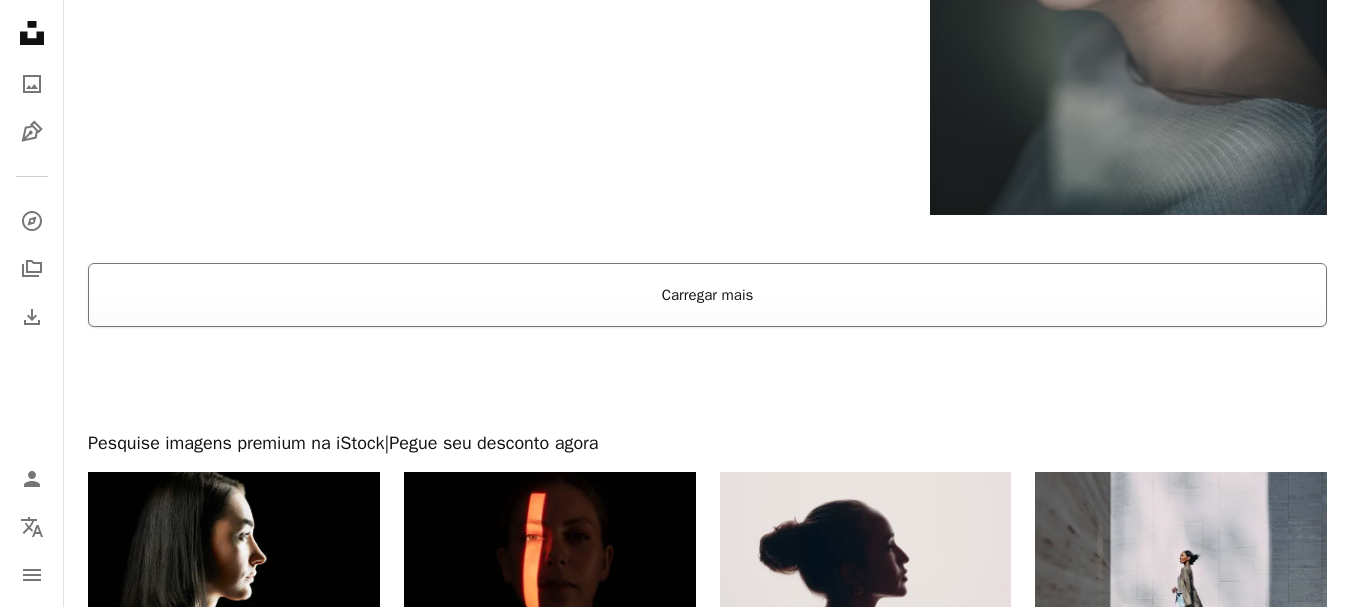 click on "Carregar mais" at bounding box center (707, 295) 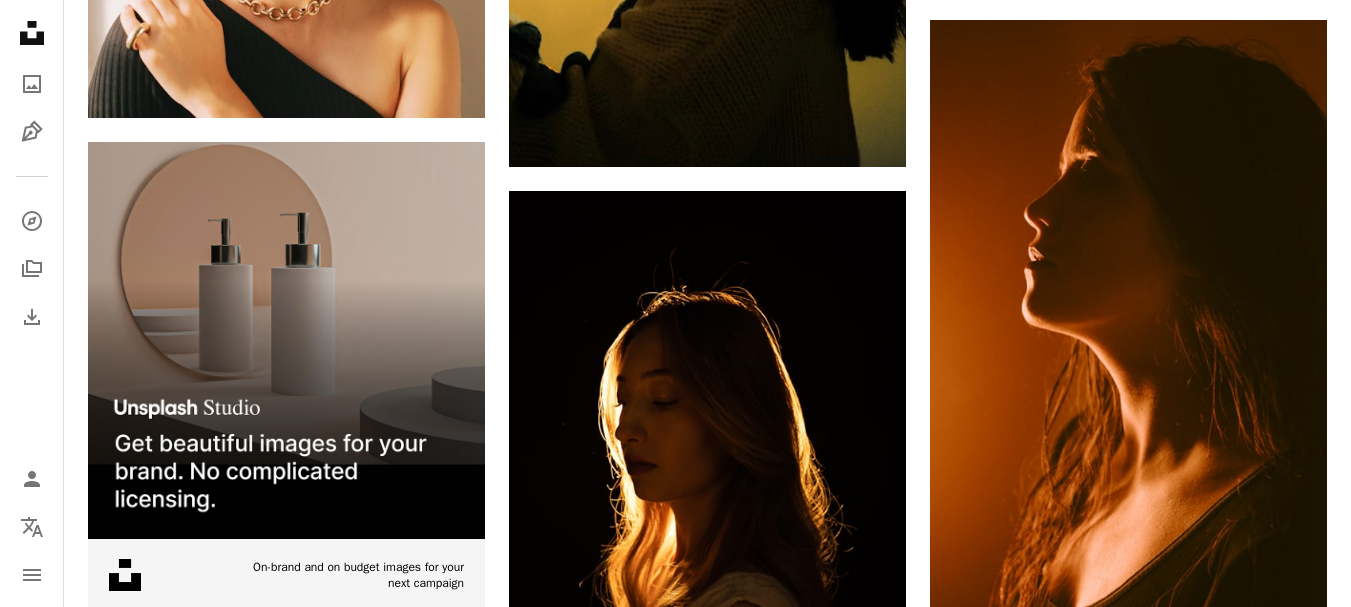 scroll, scrollTop: 5880, scrollLeft: 0, axis: vertical 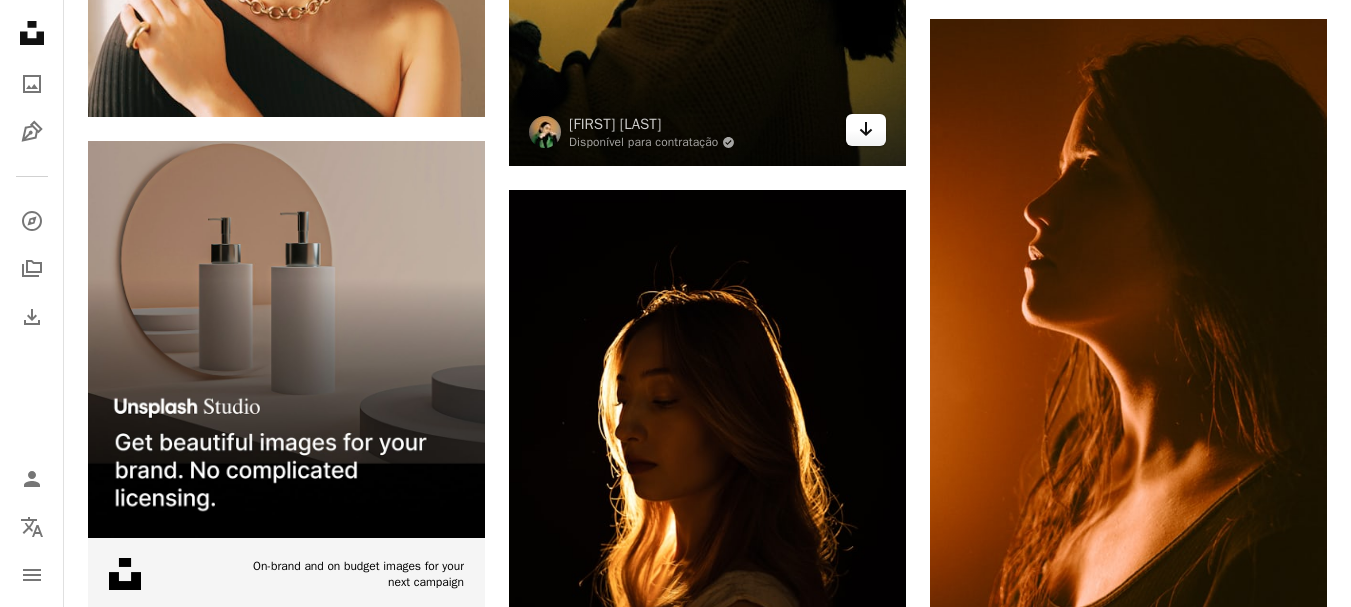 click 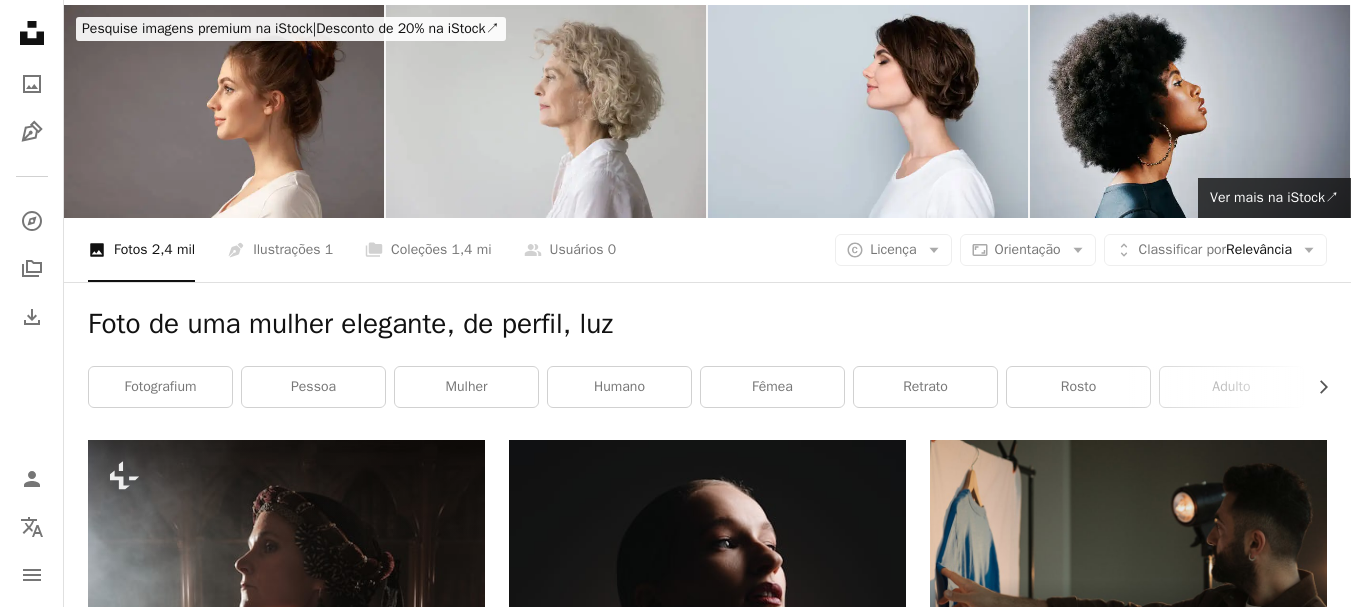 scroll, scrollTop: 0, scrollLeft: 0, axis: both 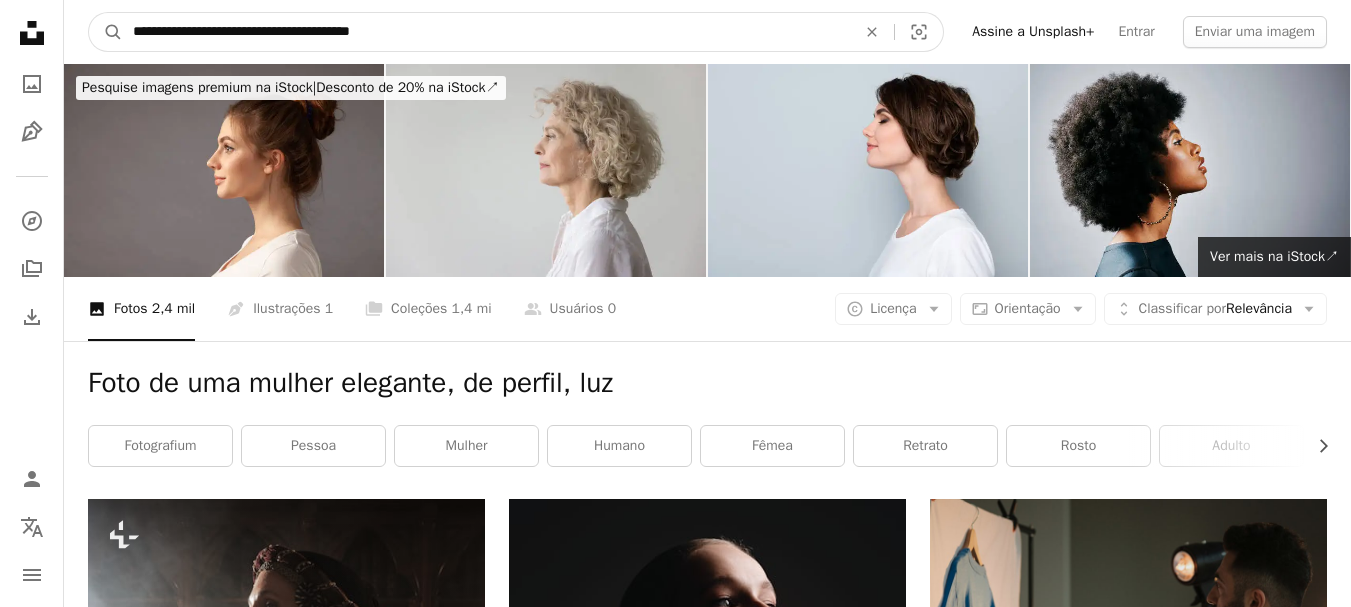 drag, startPoint x: 418, startPoint y: 44, endPoint x: 4, endPoint y: 20, distance: 414.69507 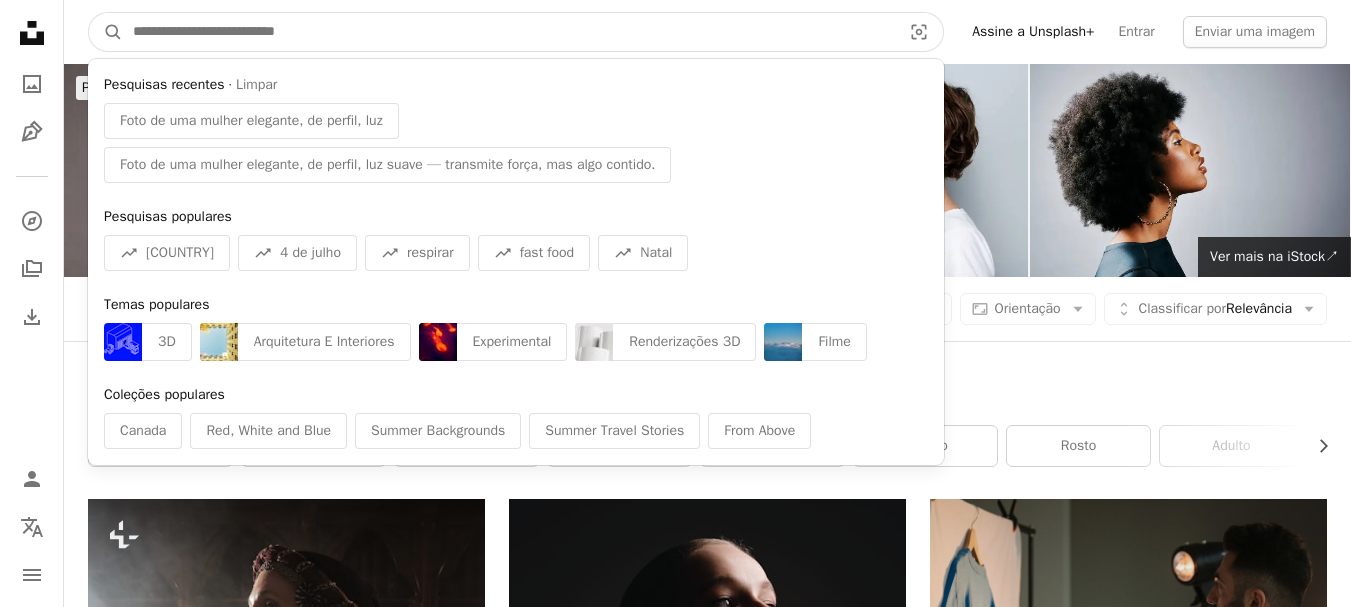 click at bounding box center (509, 32) 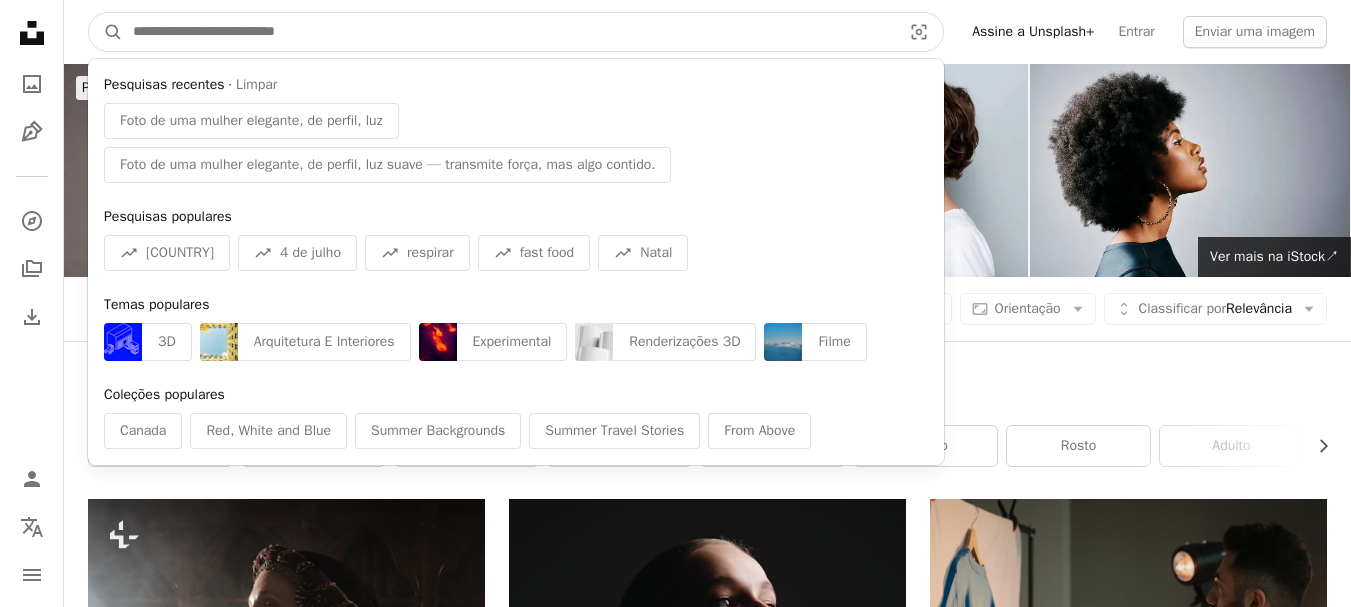 paste on "**********" 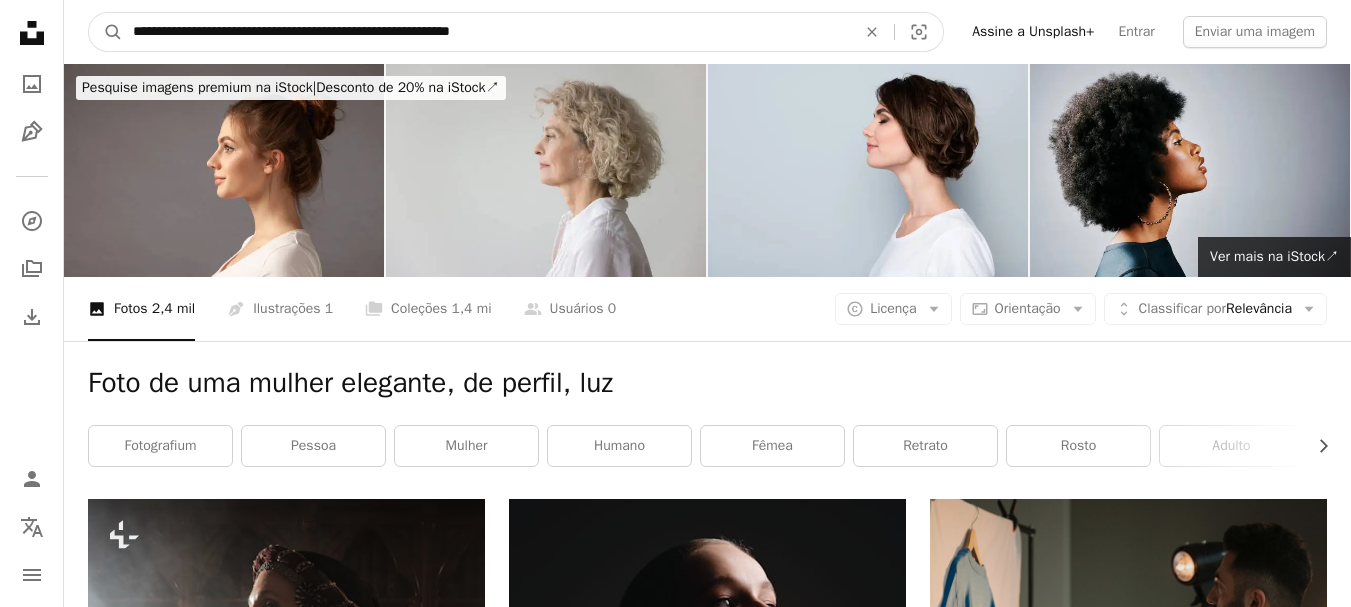 type on "**********" 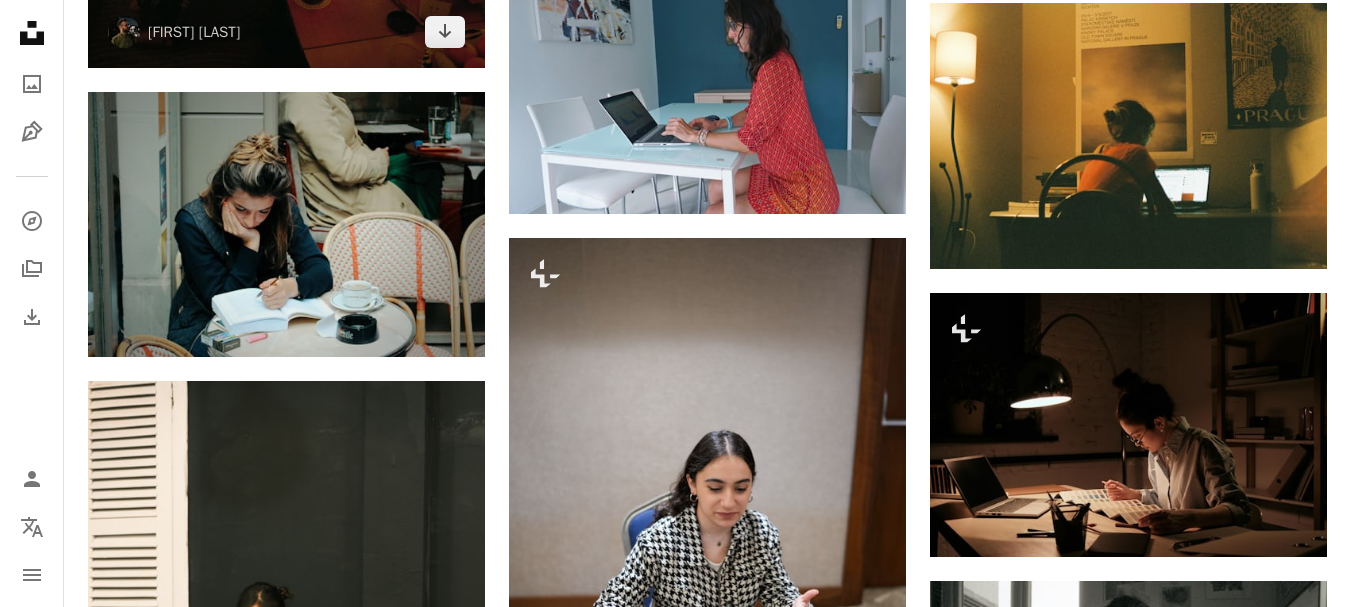 scroll, scrollTop: 1080, scrollLeft: 0, axis: vertical 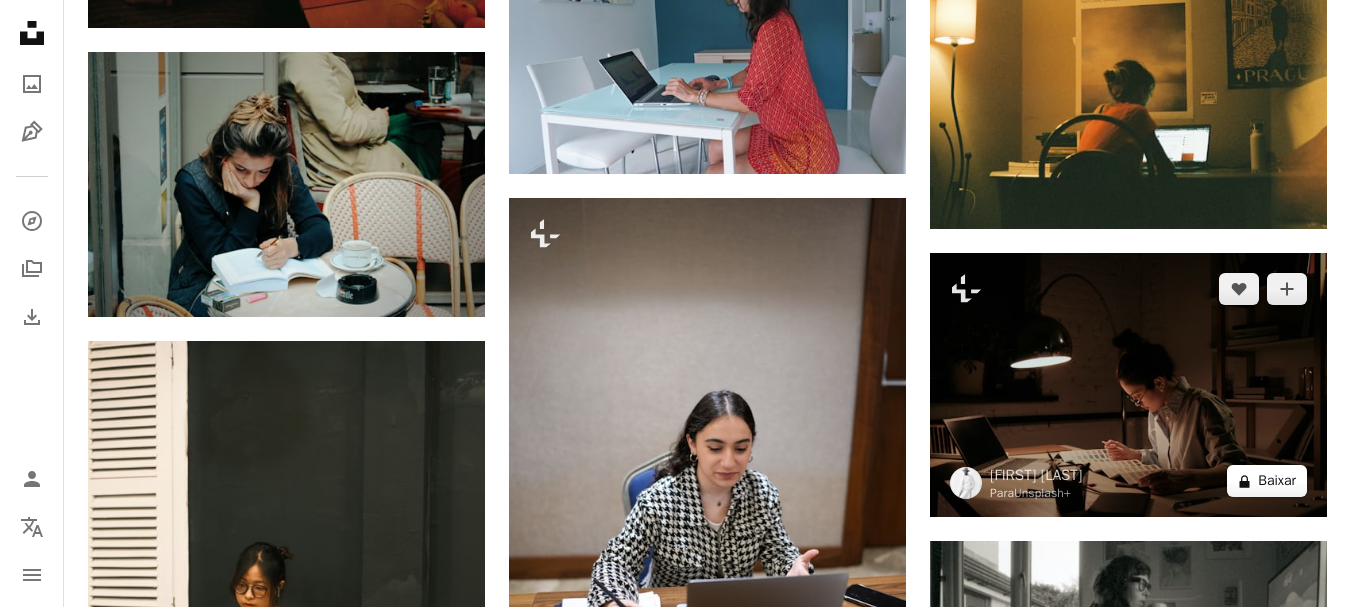 click on "A lock Baixar" at bounding box center (1267, 481) 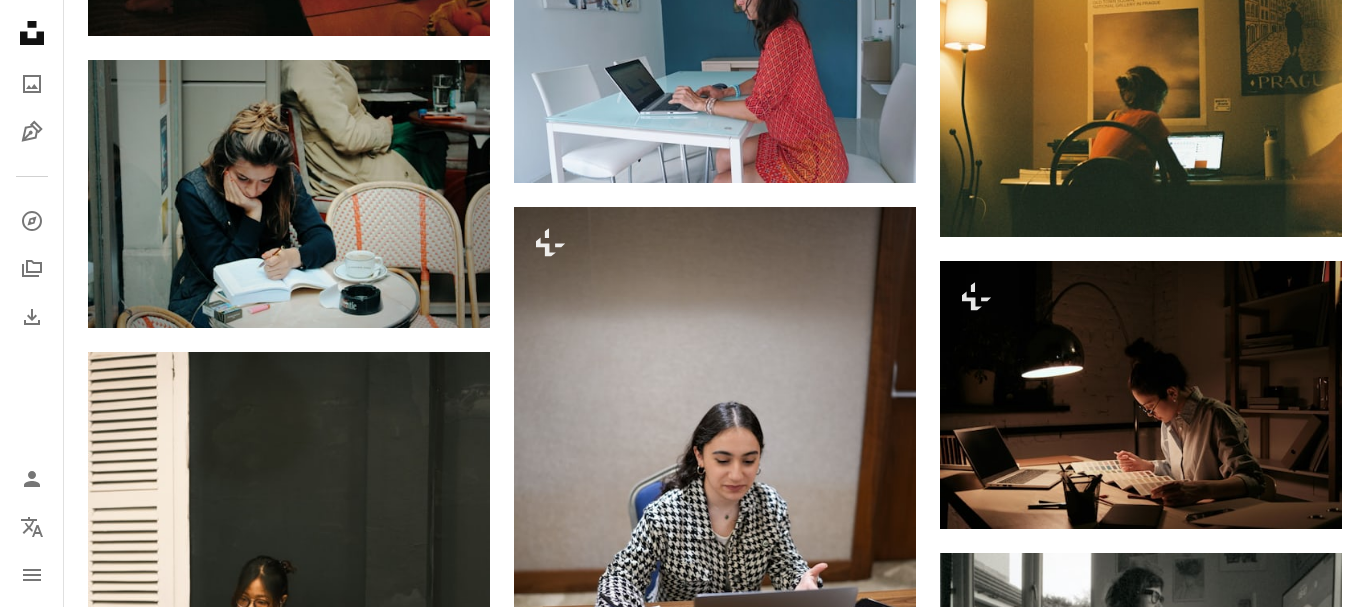 click on "An X shape Imagens premium, prontas para usar. Obtenha acesso ilimitado. A plus sign Conteúdo para associados adicionado mensalmente A plus sign Downloads royalty-free ilimitados A plus sign Ilustrações  Lançamento A plus sign Proteções legais aprimoradas anual 66%  de desconto mensal $ 12   $ 4 USD por mês * Assine a  Unsplash+ *Quando pago anualmente, faturamento antecipado de  $ 48 Mais impostos aplicáveis. Renovação automática. Cancele quando quiser." at bounding box center [683, 3495] 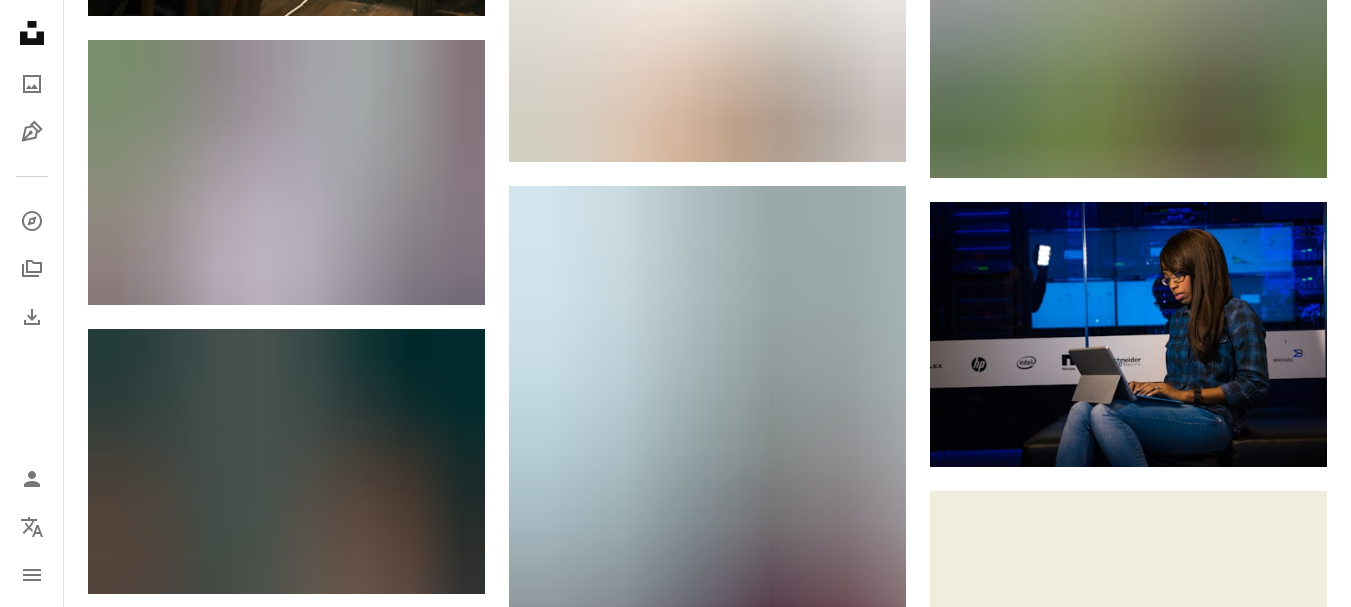 scroll, scrollTop: 2080, scrollLeft: 0, axis: vertical 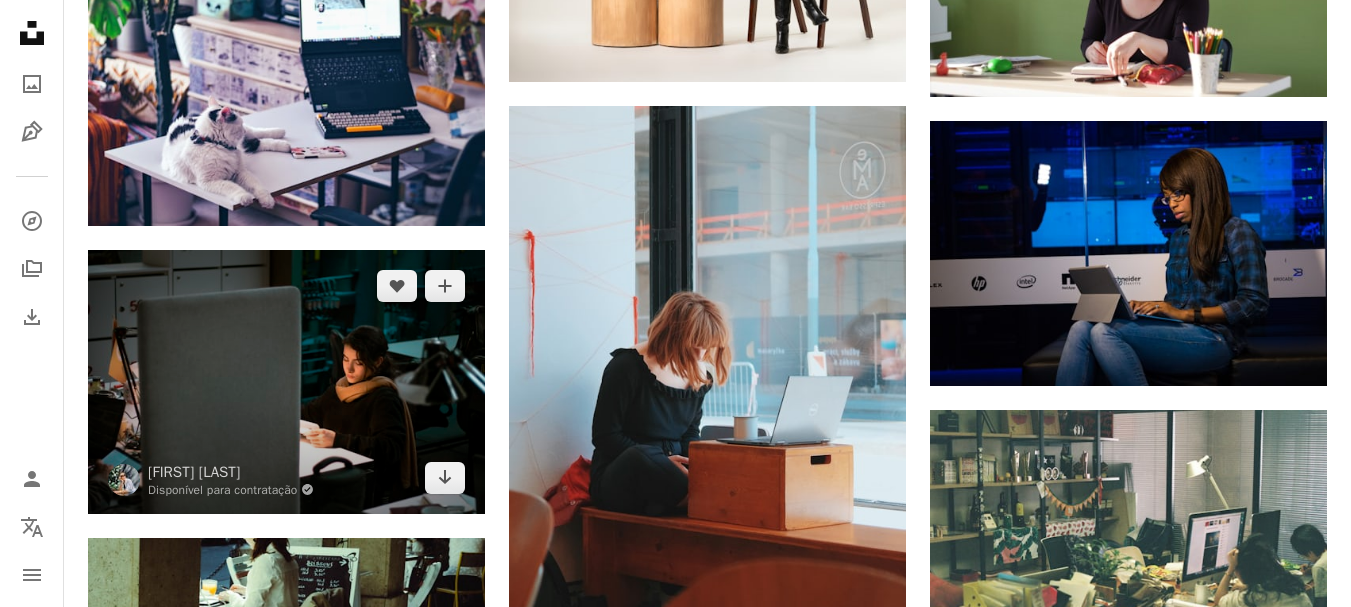 click at bounding box center [286, 382] 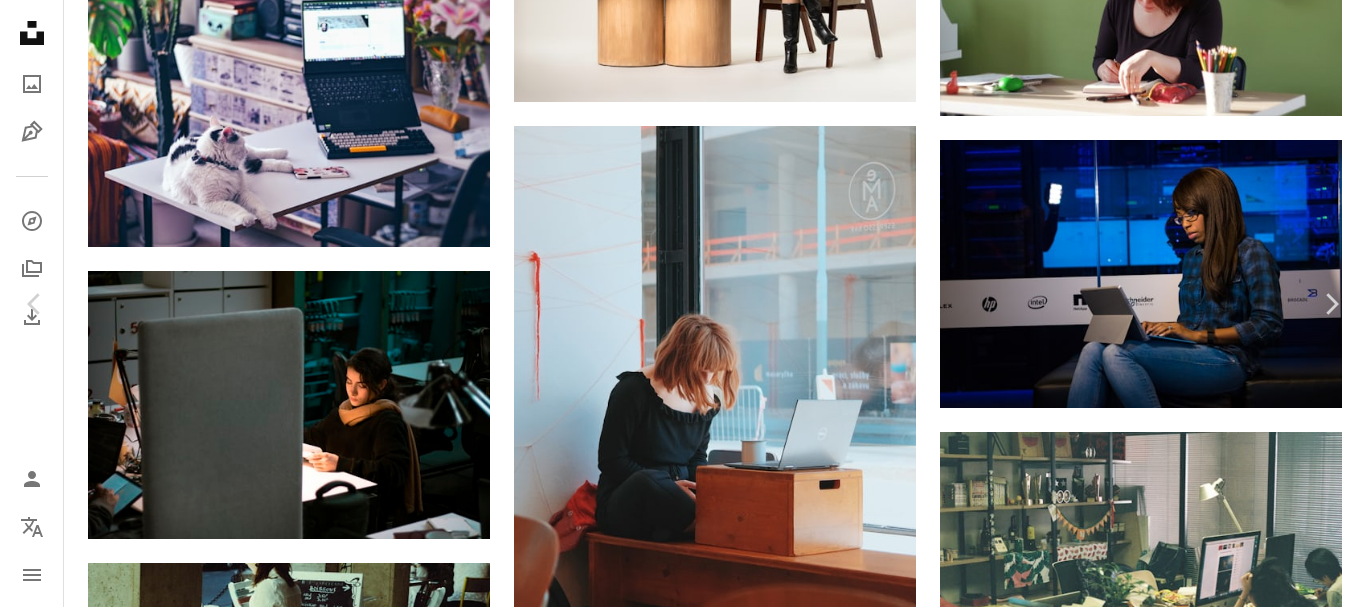 click on "Baixar gratuitamente" at bounding box center [1146, 5438] 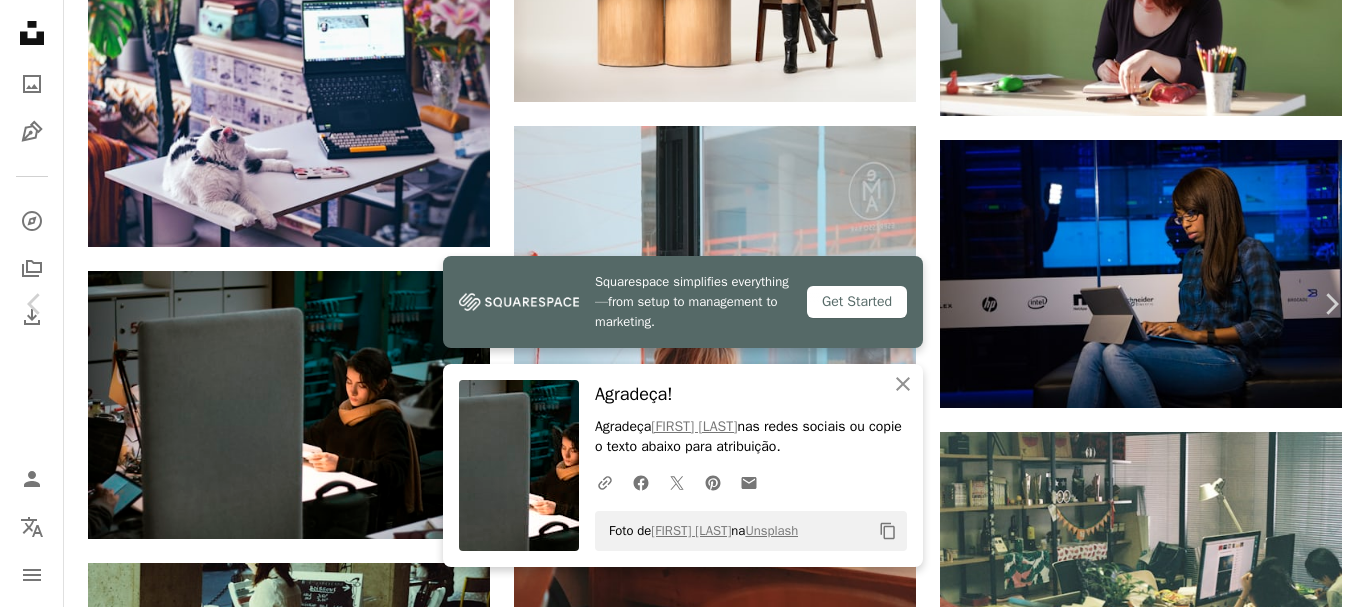 click on "A checkmark inside of a circle A heart A plus sign Baixar gratuitamente Chevron down Zoom in Visualizações 277.172 Downloads 1.147 Destaque em Negócios e Trabalho A forward-right arrow Compartilhar Info icon Informações More Actions A map marker iran Calendar outlined Publicada em  [DATE] Camera Canon, EOS 750D Safety Uso gratuito sob a  Licença da Unsplash escritório negócio Design de interiores trabalho luz Trabalhando área de trabalho trabalhador espaço de escritório pessoas no trabalho mulher que trabalha as pessoas enfrentam trabalho de menina mulher computador" at bounding box center (683, 5694) 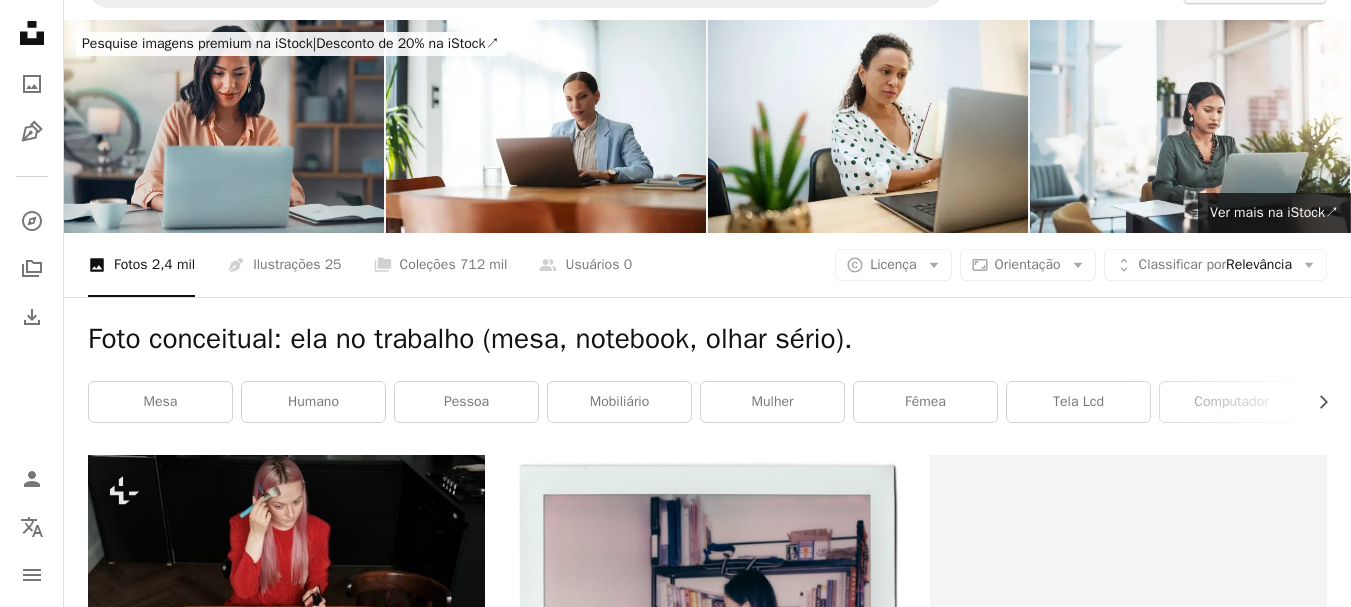 scroll, scrollTop: 0, scrollLeft: 0, axis: both 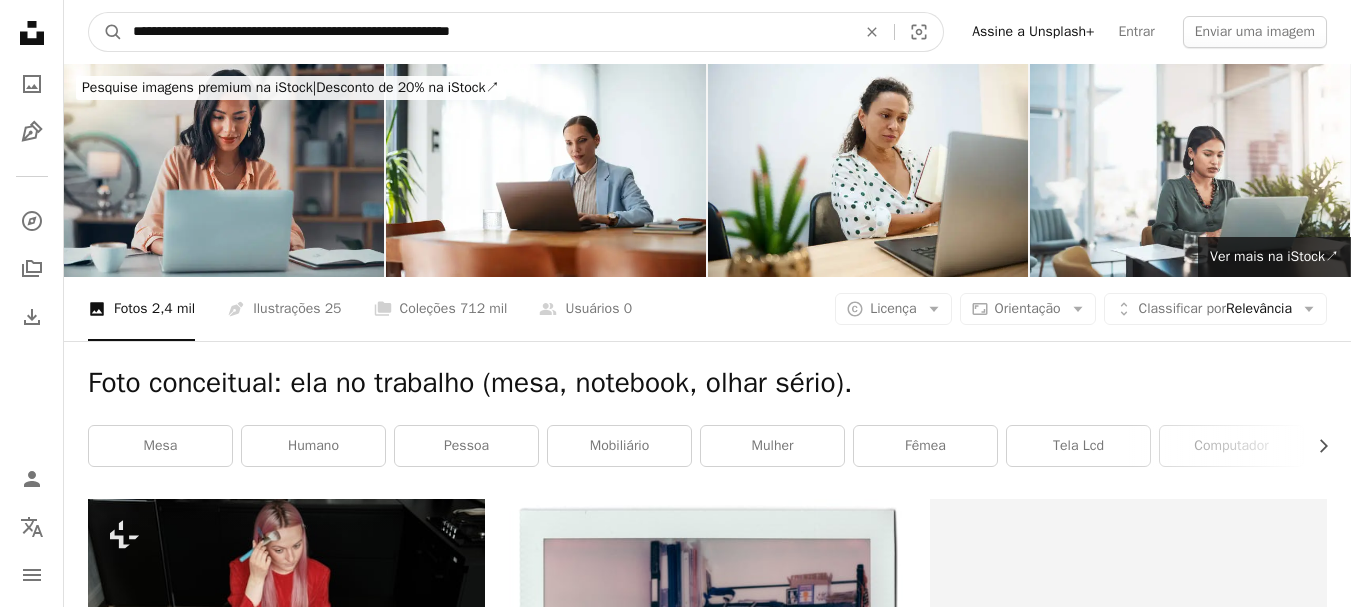 drag, startPoint x: 533, startPoint y: 31, endPoint x: 0, endPoint y: 92, distance: 536.47925 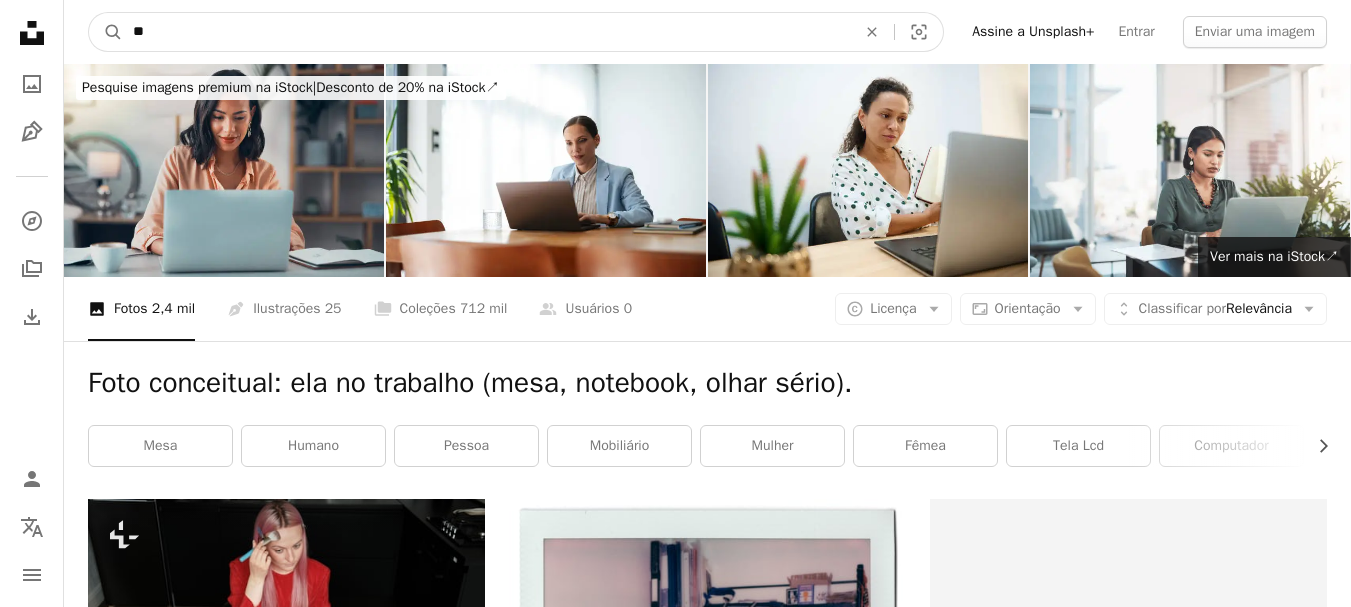 type on "*" 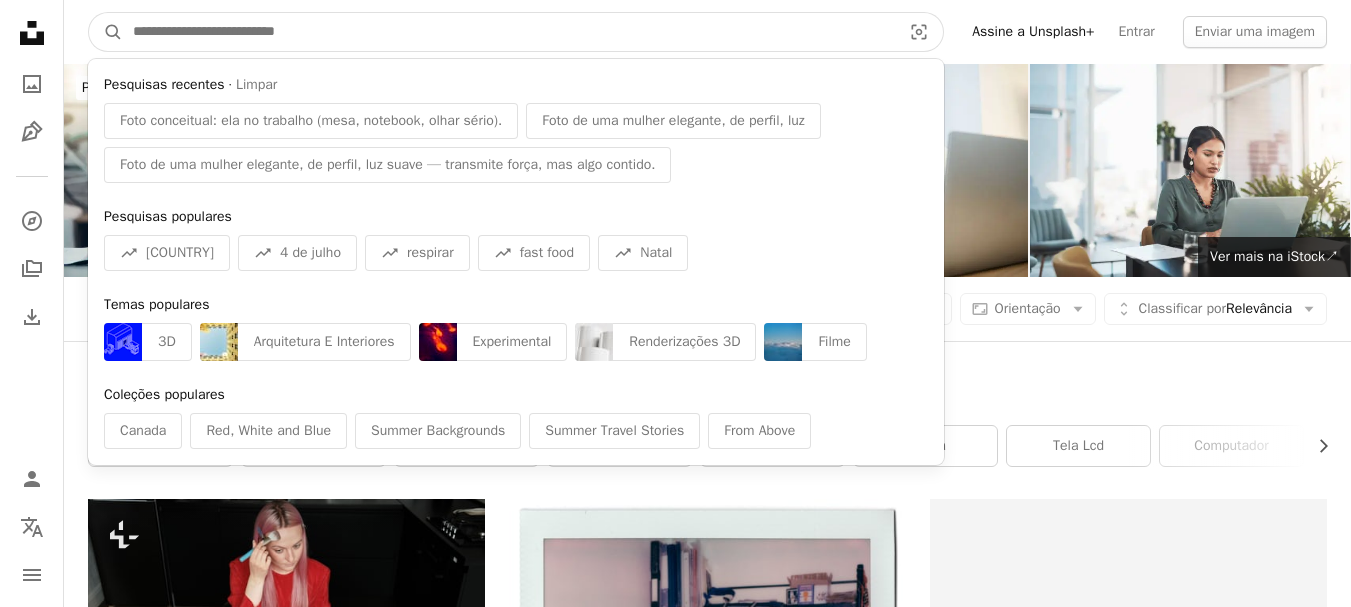 paste on "**********" 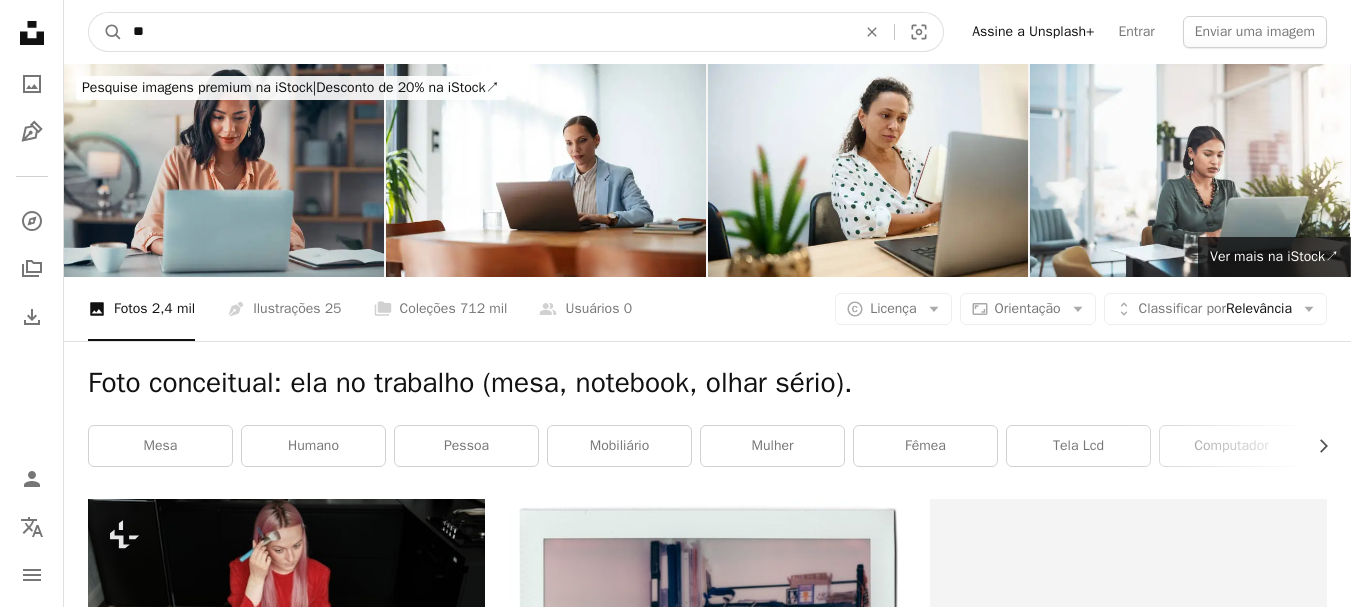 type on "*" 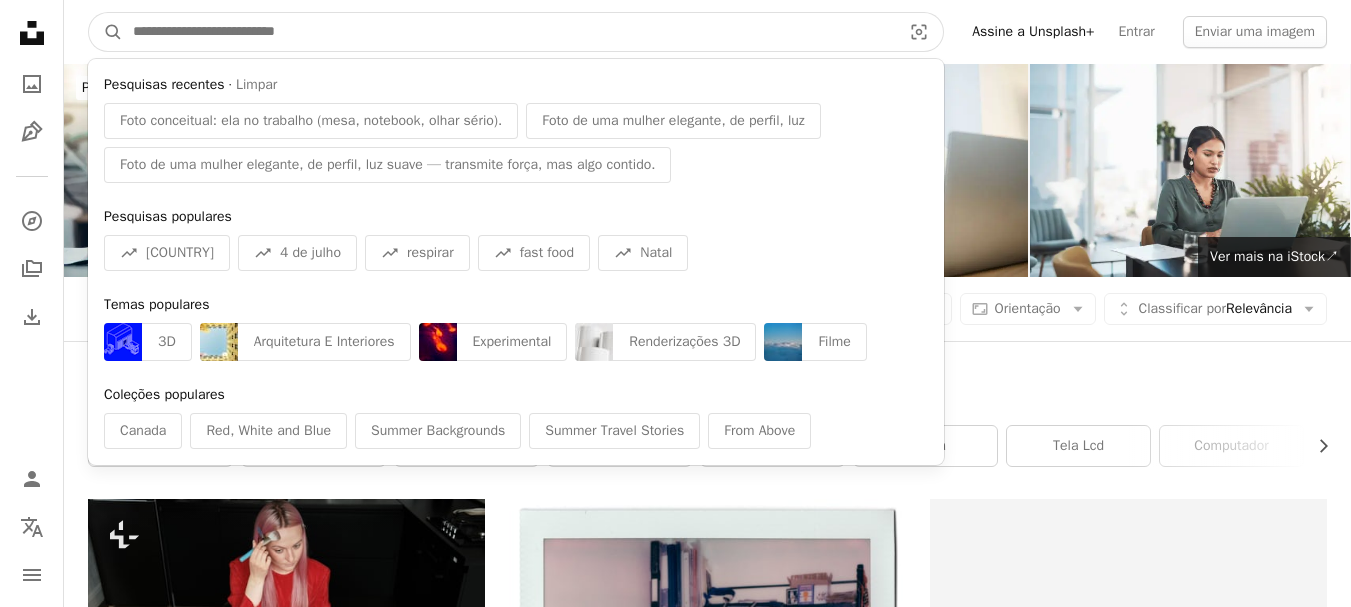 paste on "**********" 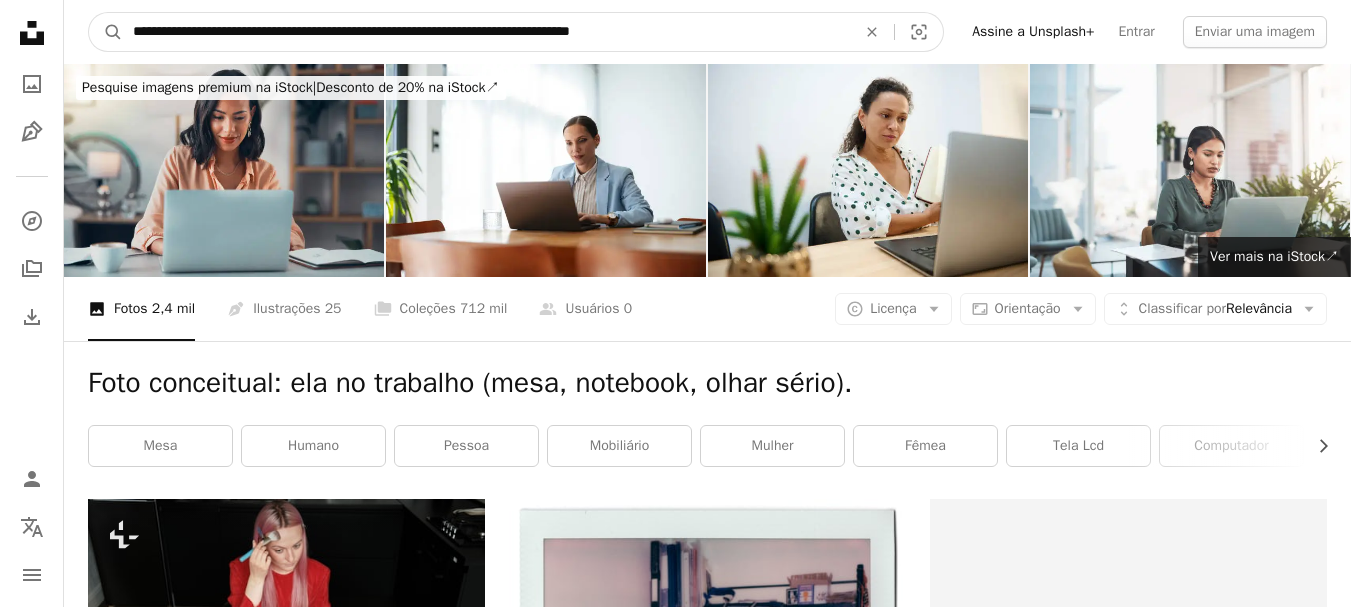type on "**********" 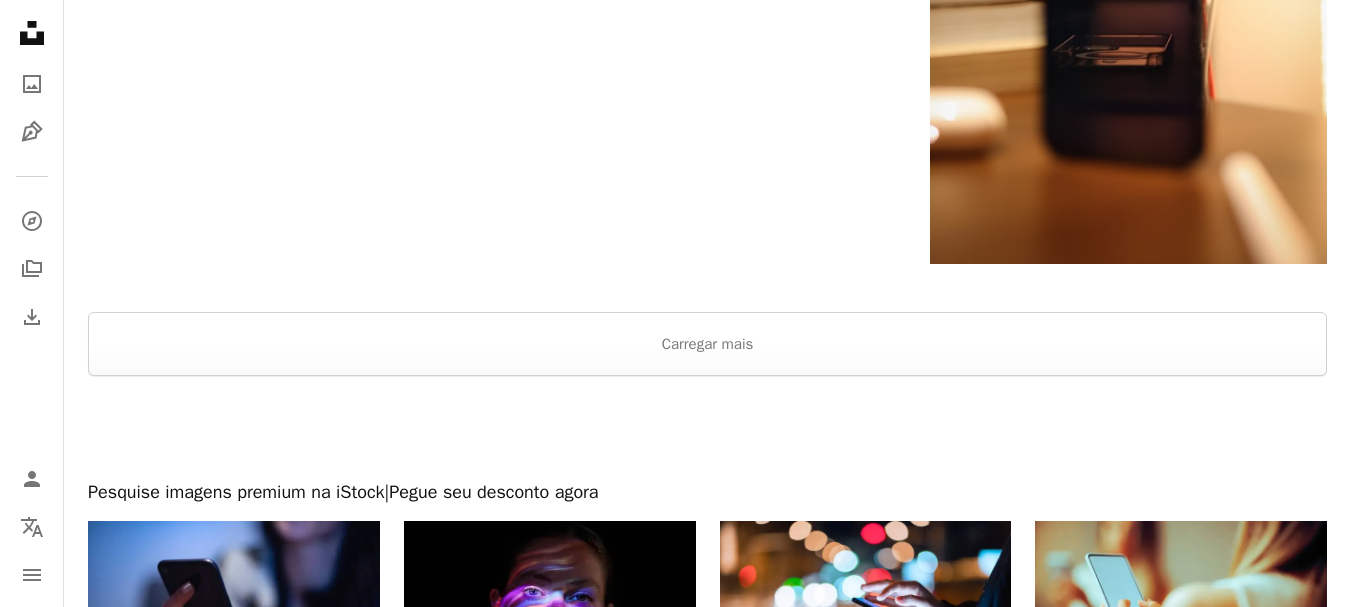 scroll, scrollTop: 4080, scrollLeft: 0, axis: vertical 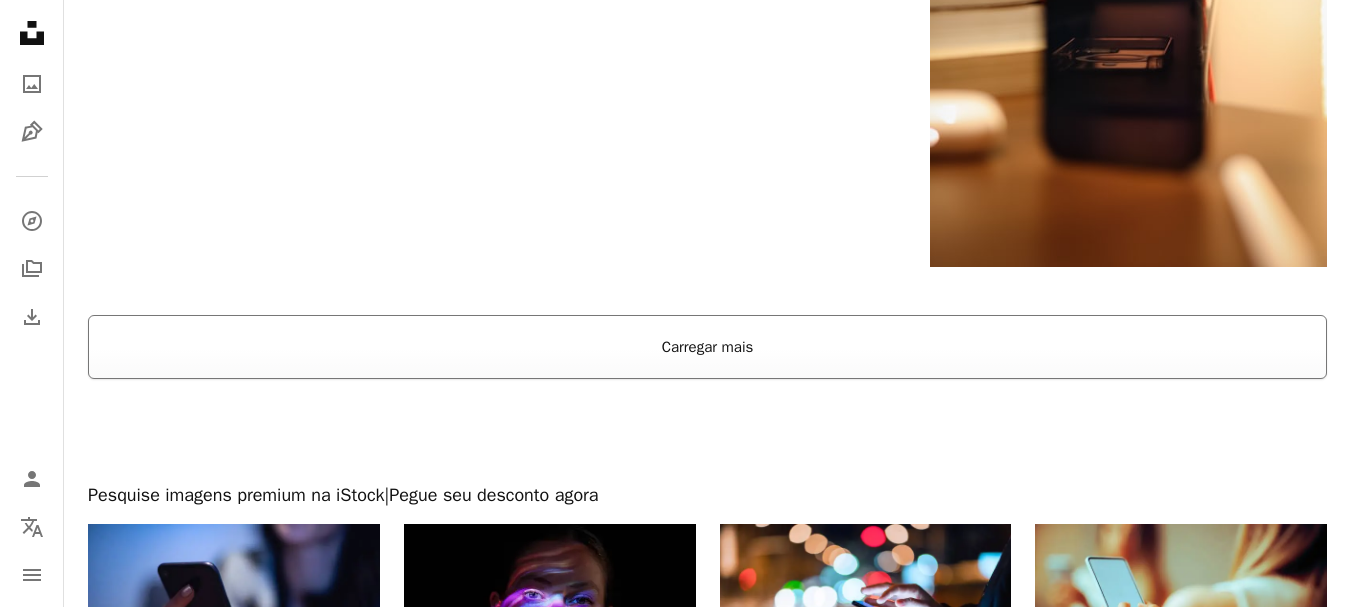 click on "Carregar mais" at bounding box center (707, 347) 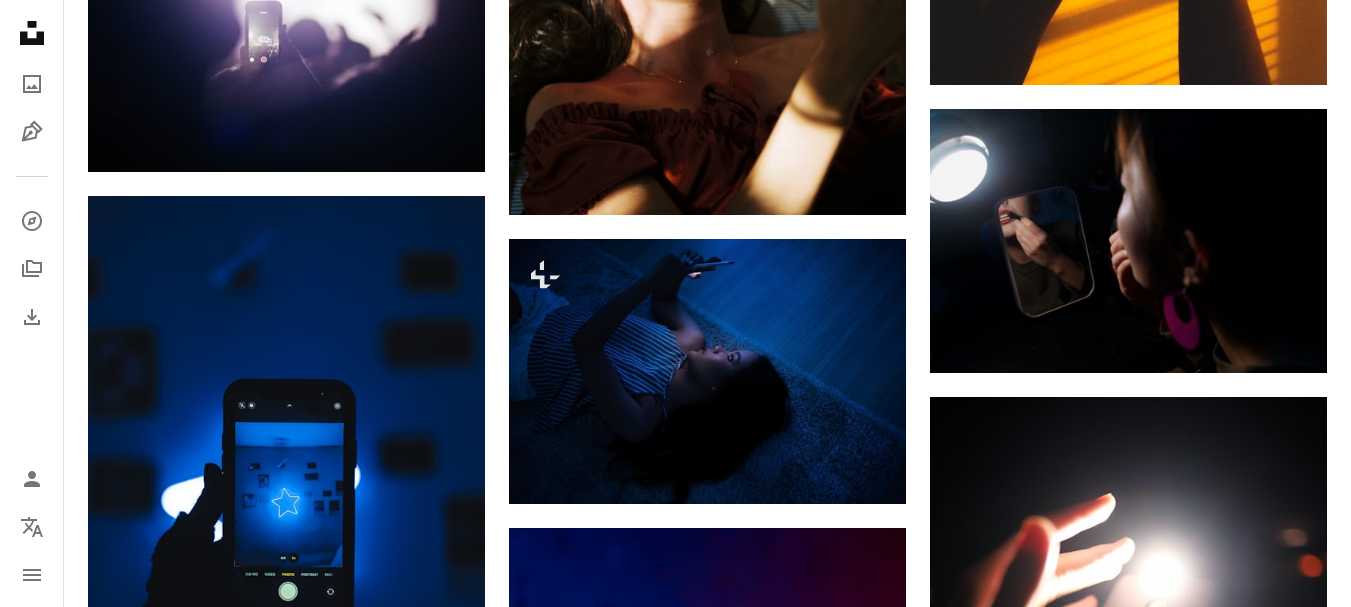 scroll, scrollTop: 2120, scrollLeft: 0, axis: vertical 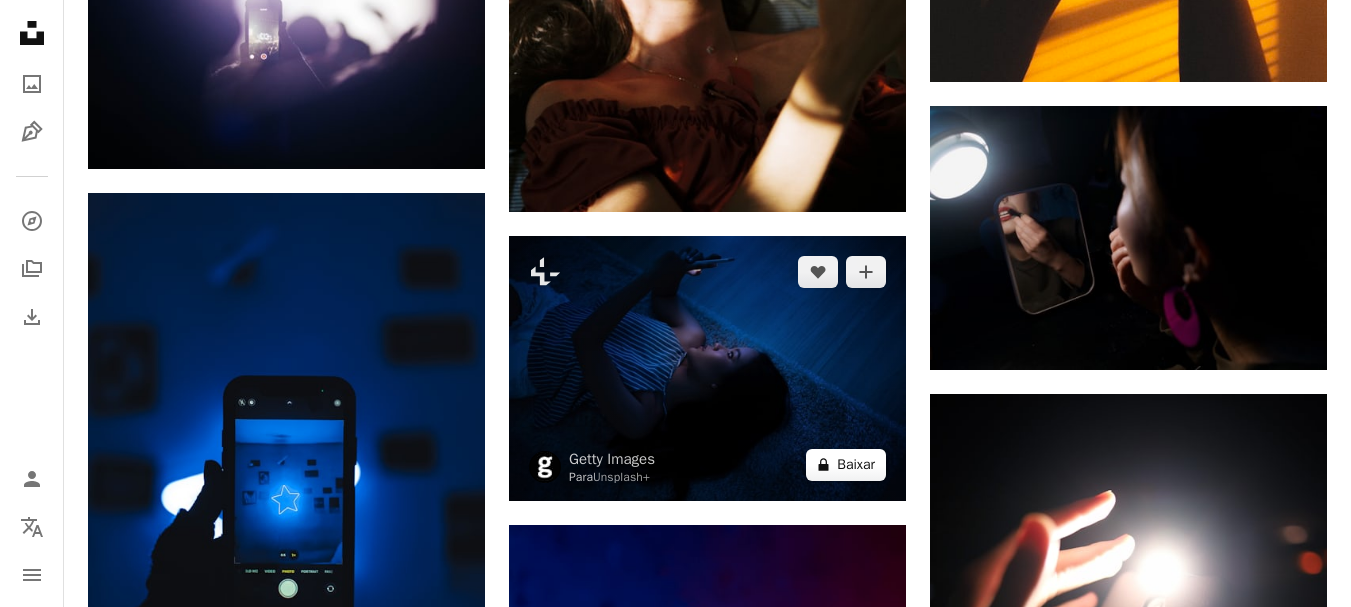 click on "A lock Baixar" at bounding box center [846, 465] 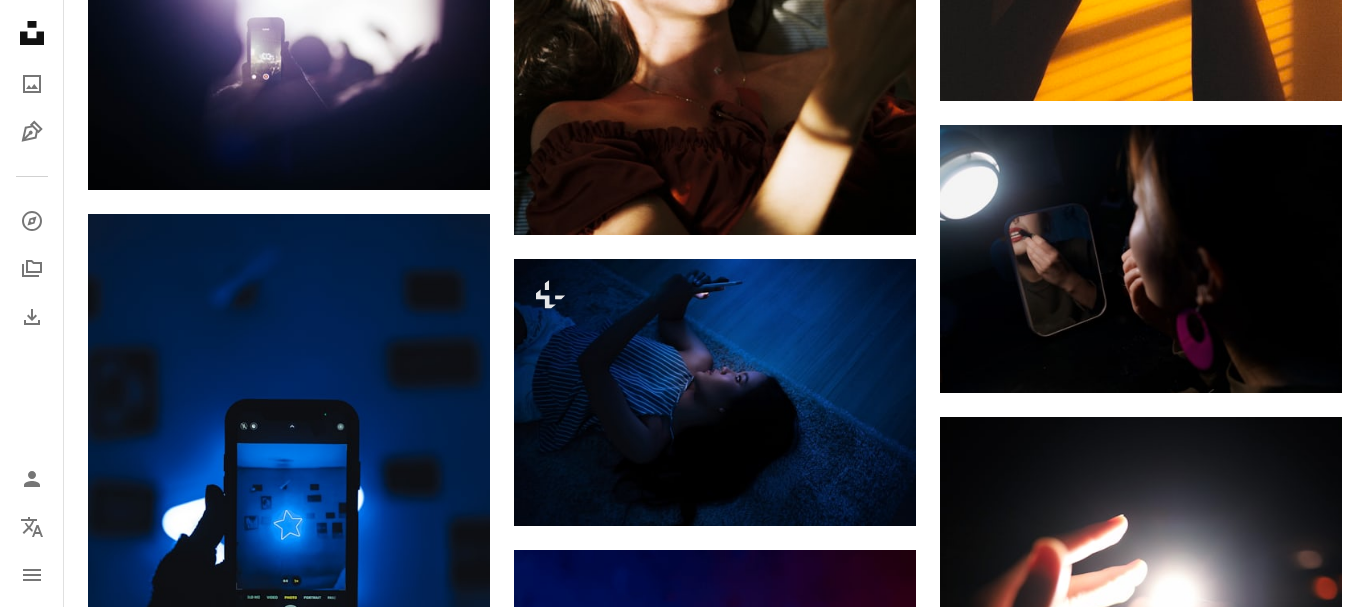 click on "An X shape Imagens premium, prontas para usar. Obtenha acesso ilimitado. A plus sign Conteúdo para associados adicionado mensalmente A plus sign Downloads royalty-free ilimitados A plus sign Ilustrações  Lançamento A plus sign Proteções legais aprimoradas anual 66%  de desconto mensal $ 12   $ 4 USD por mês * Assine a  Unsplash+ *Quando pago anualmente, faturamento antecipado de  $ 48 Mais impostos aplicáveis. Renovação automática. Cancele quando quiser." at bounding box center (683, 12395) 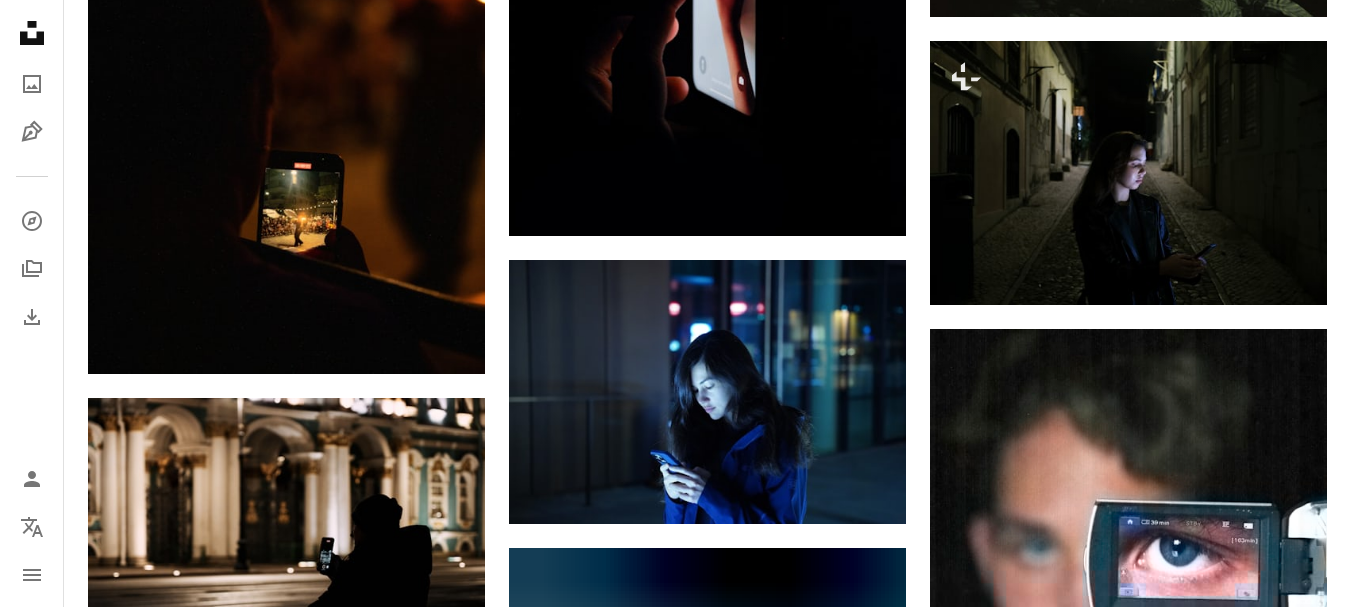 scroll, scrollTop: 8120, scrollLeft: 0, axis: vertical 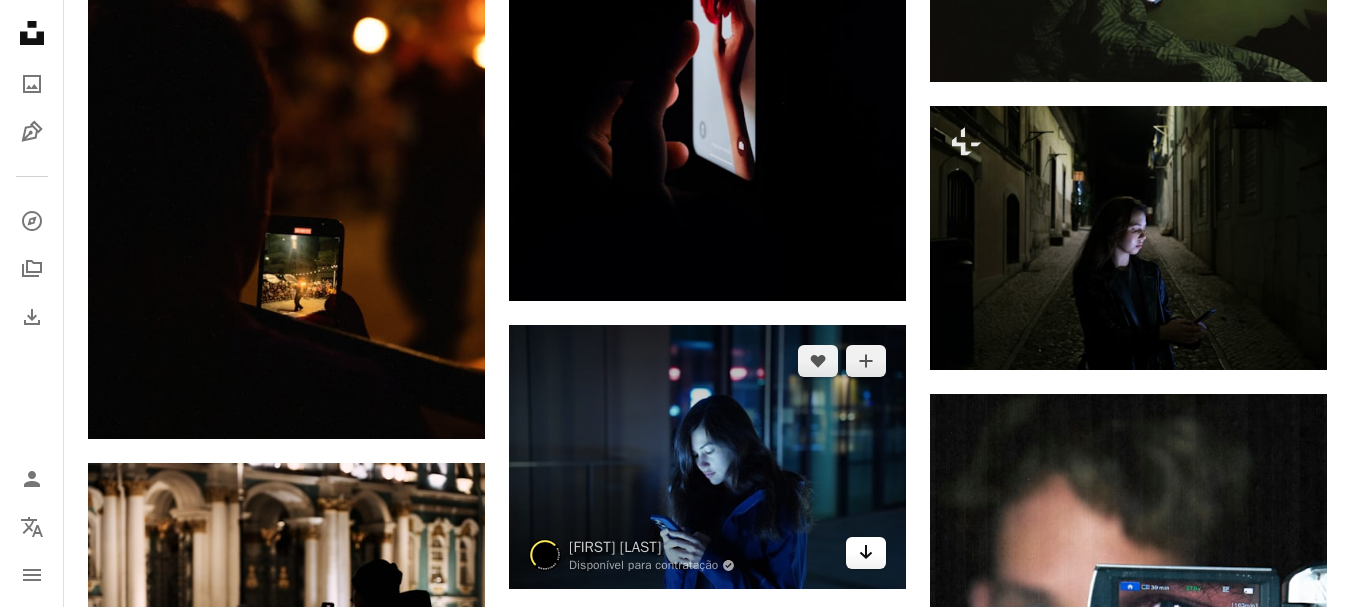 click on "Arrow pointing down" at bounding box center [866, 553] 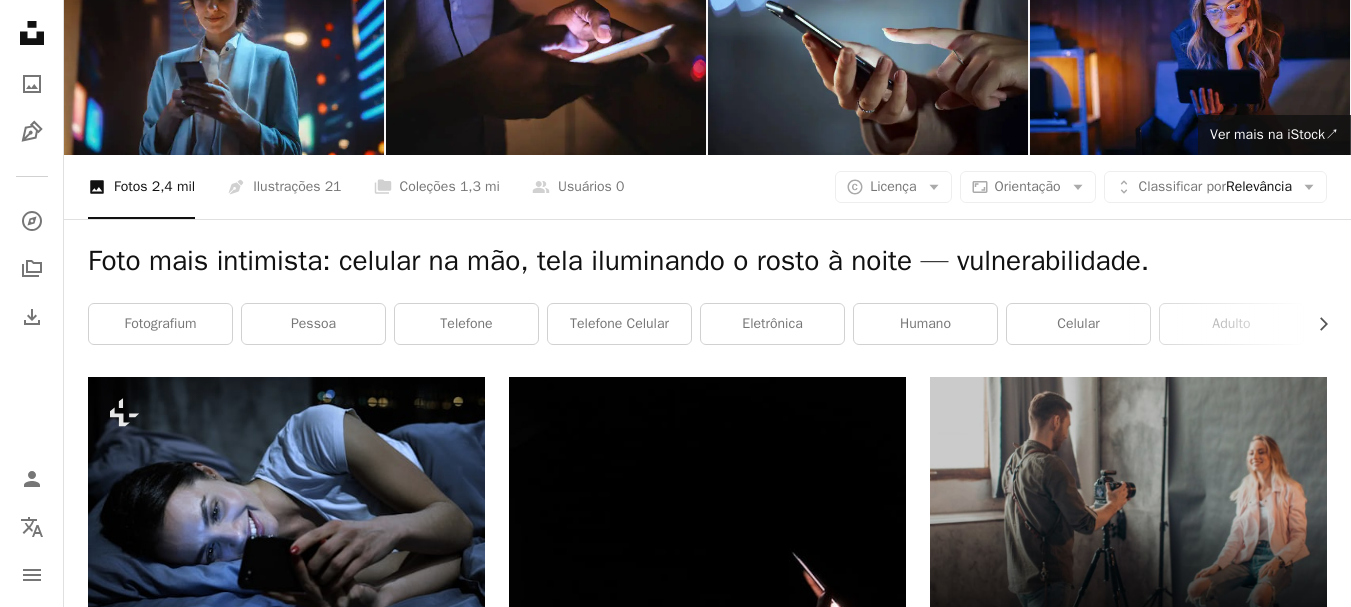 scroll, scrollTop: 0, scrollLeft: 0, axis: both 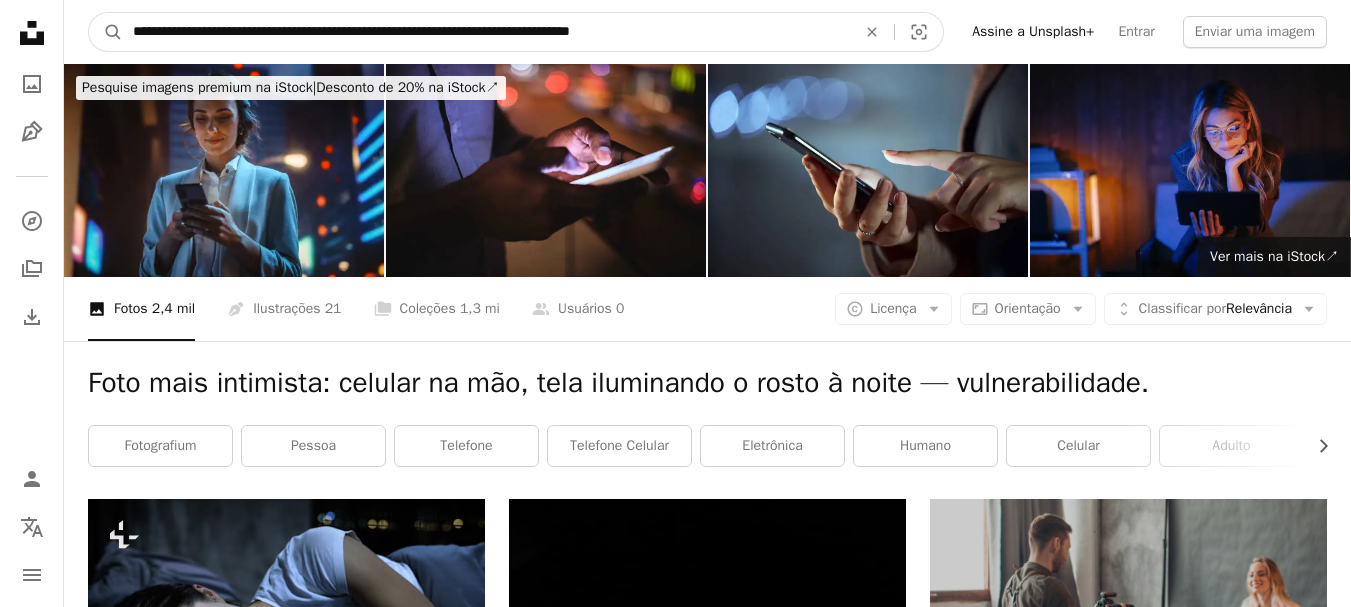 click on "**********" at bounding box center [486, 32] 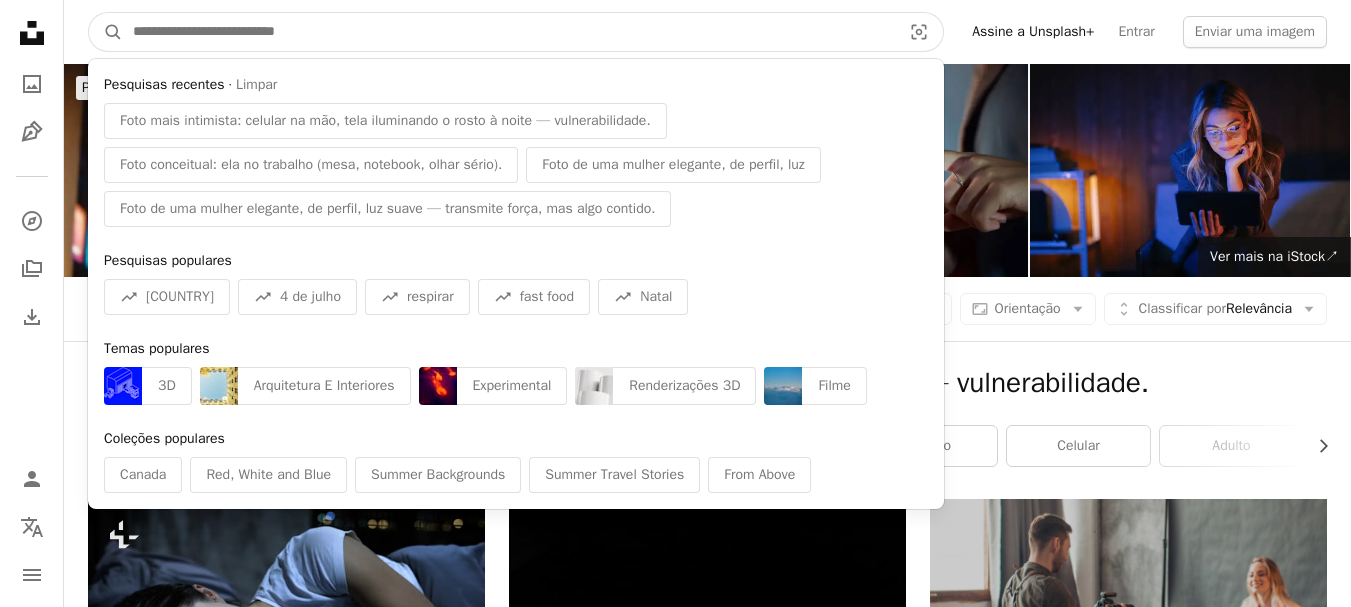 paste on "**********" 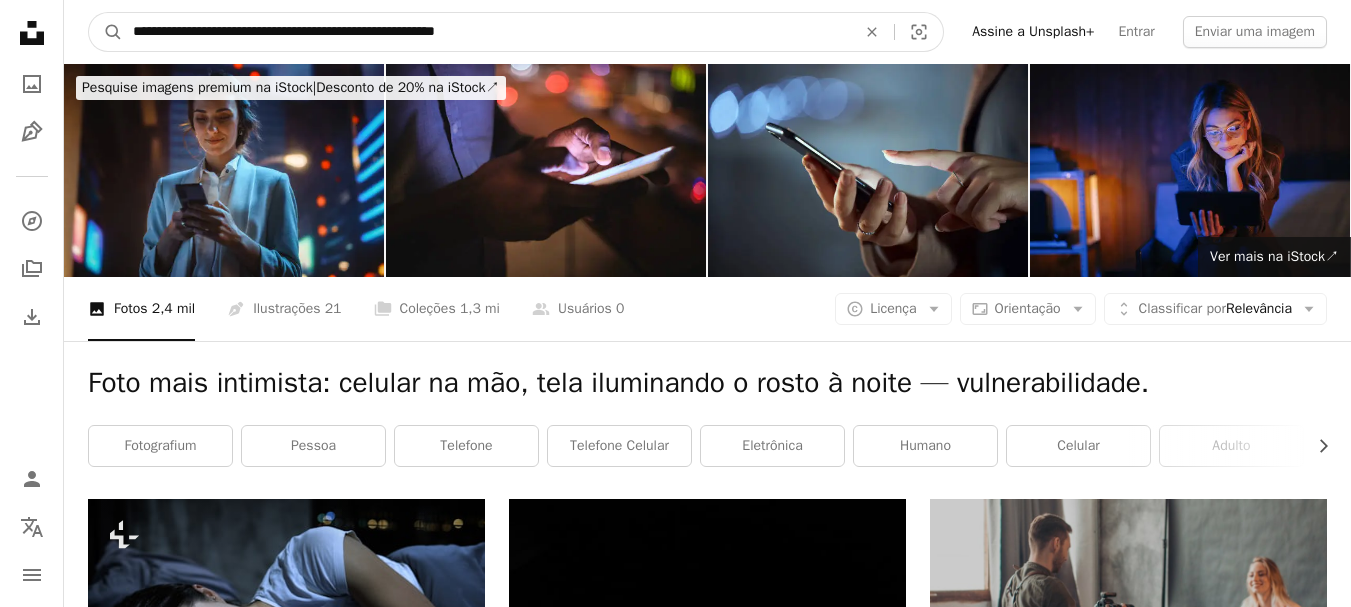 type on "**********" 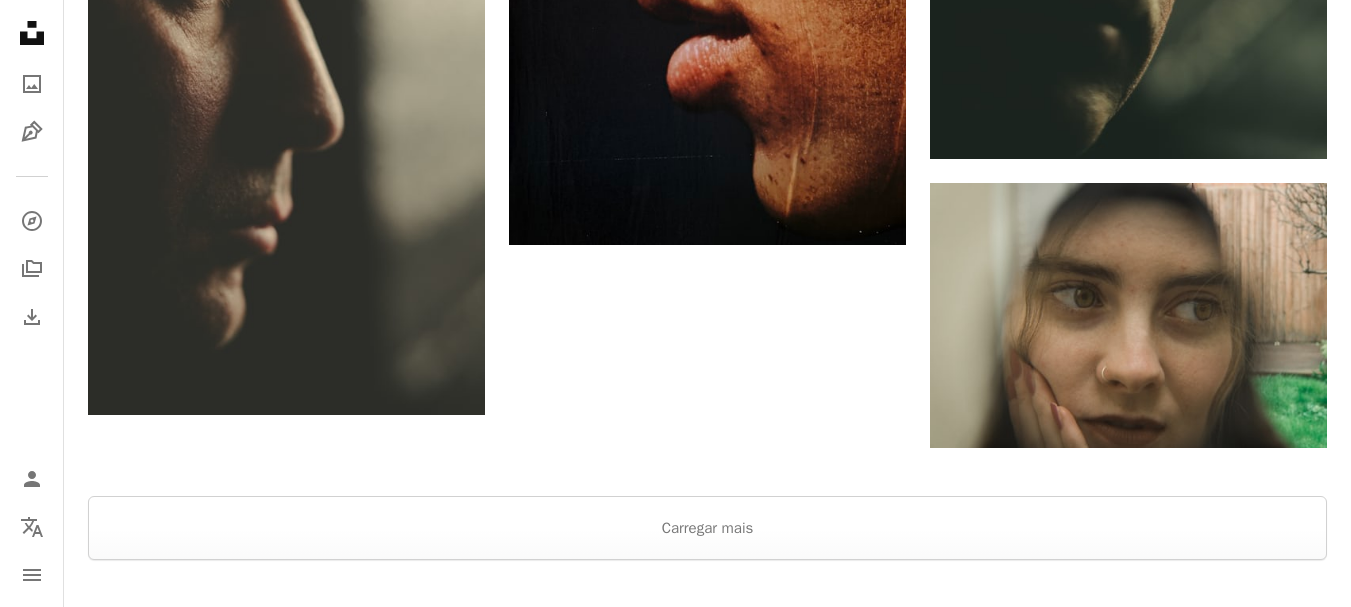 scroll, scrollTop: 3640, scrollLeft: 0, axis: vertical 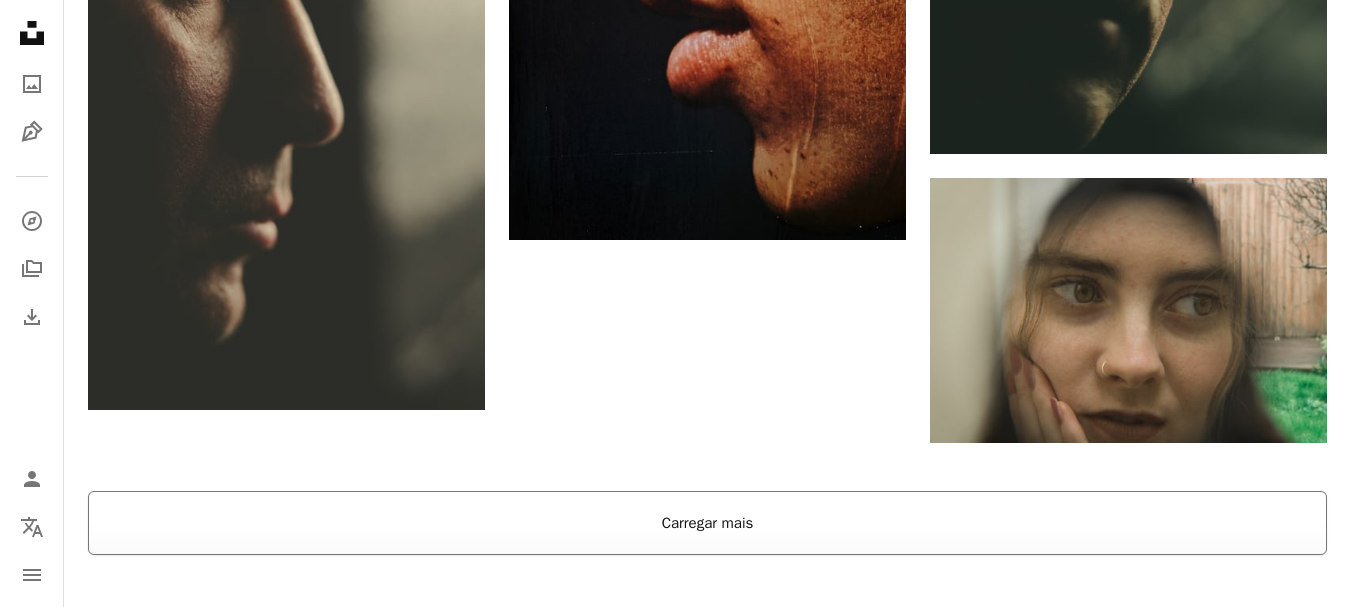 click on "Carregar mais" at bounding box center [707, 523] 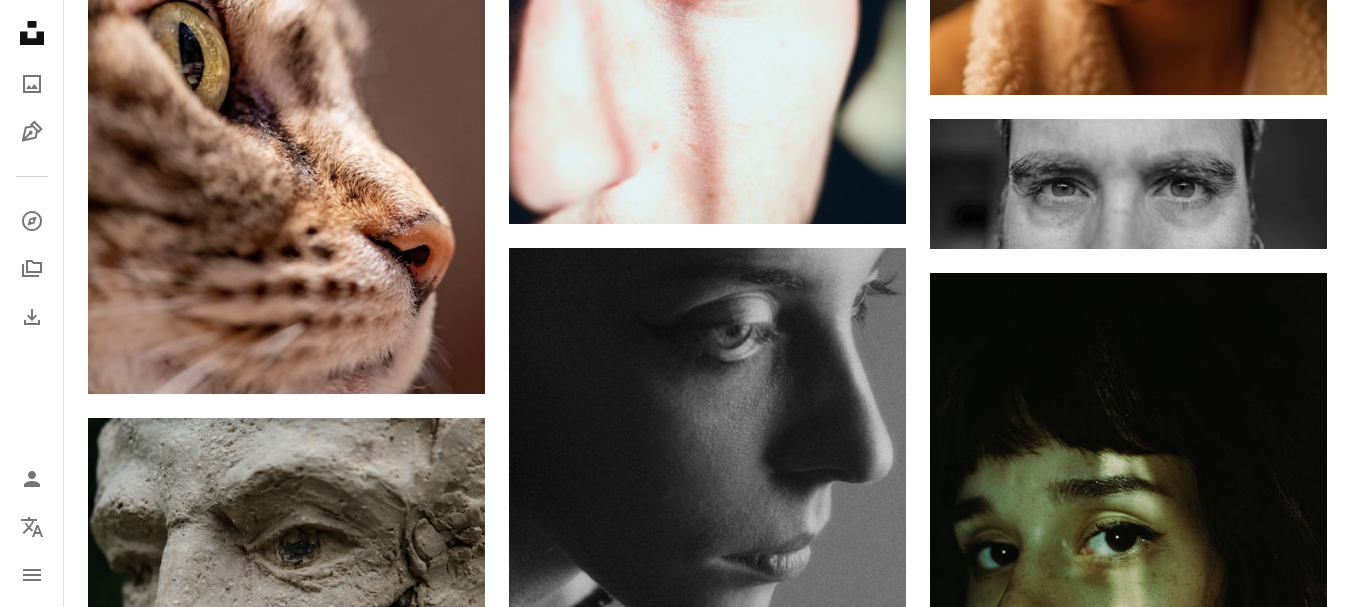 scroll, scrollTop: 4280, scrollLeft: 0, axis: vertical 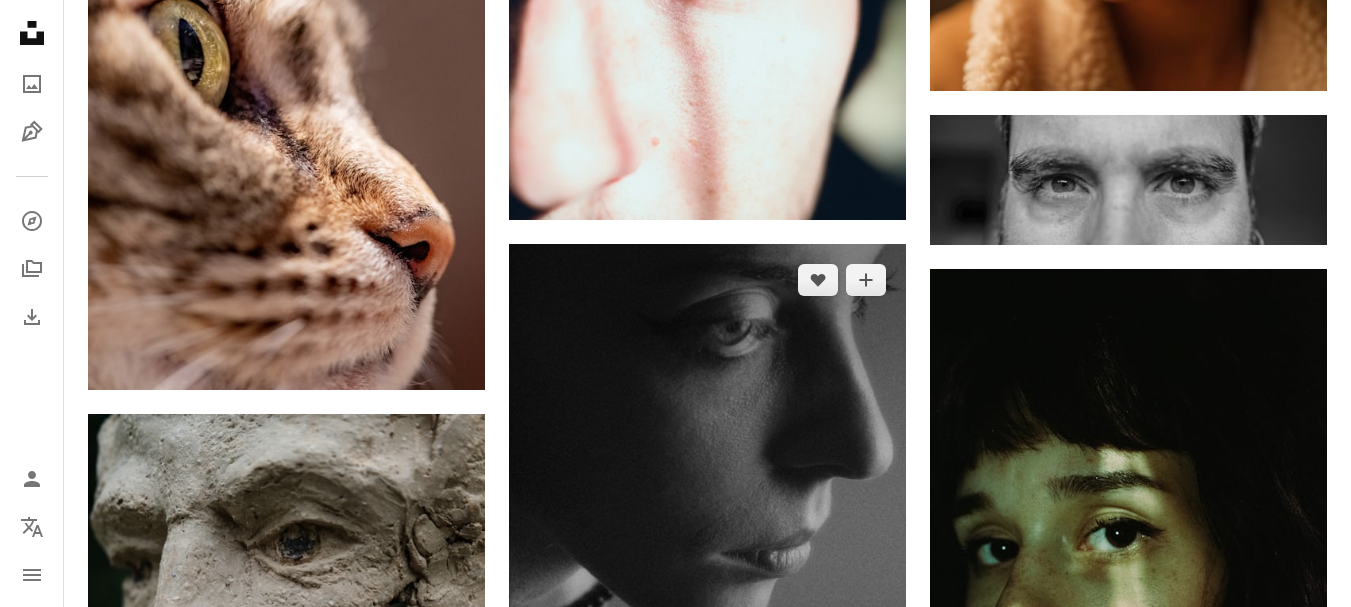 click at bounding box center [707, 542] 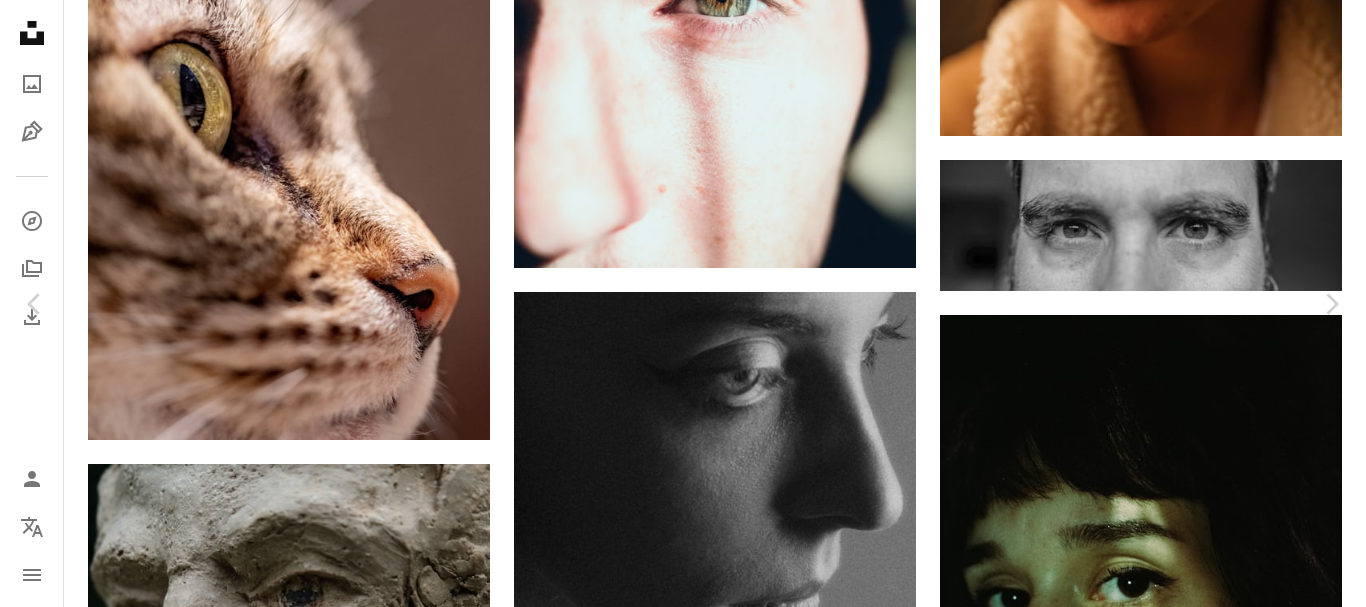 click on "Baixar gratuitamente" at bounding box center [1146, 4054] 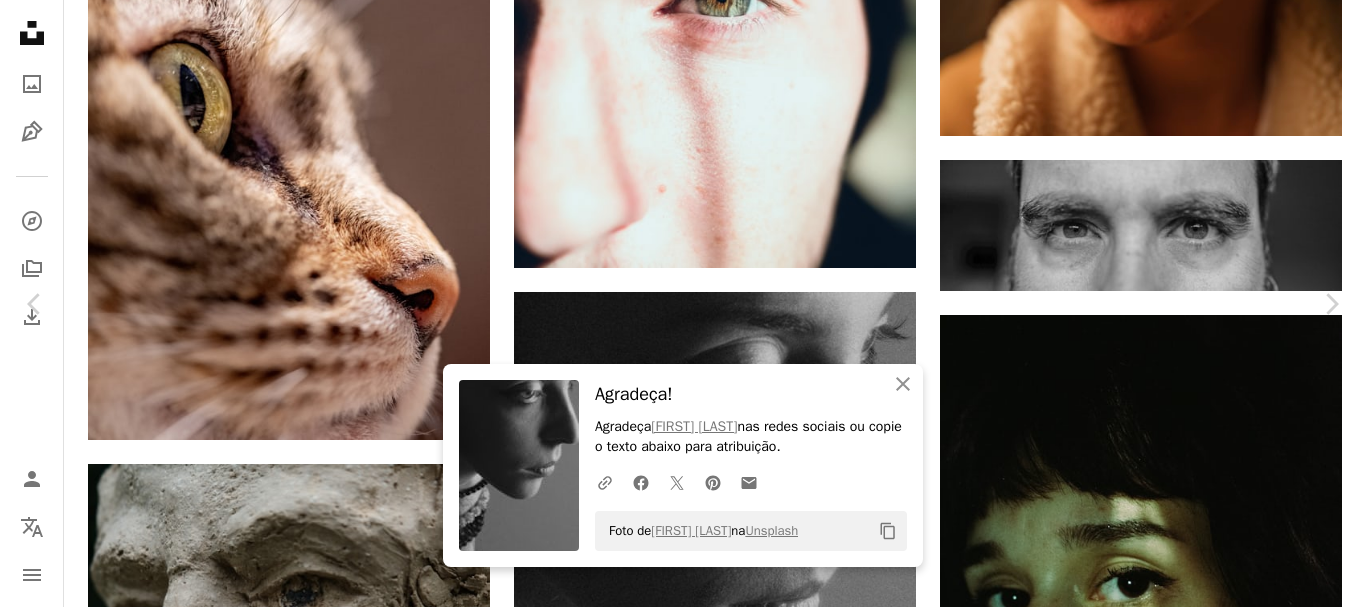 click on "Foto de [FIRST] [LAST] na Unsplash
Copy content [FIRST] [LAST] Disponível para contratação" at bounding box center (683, 4310) 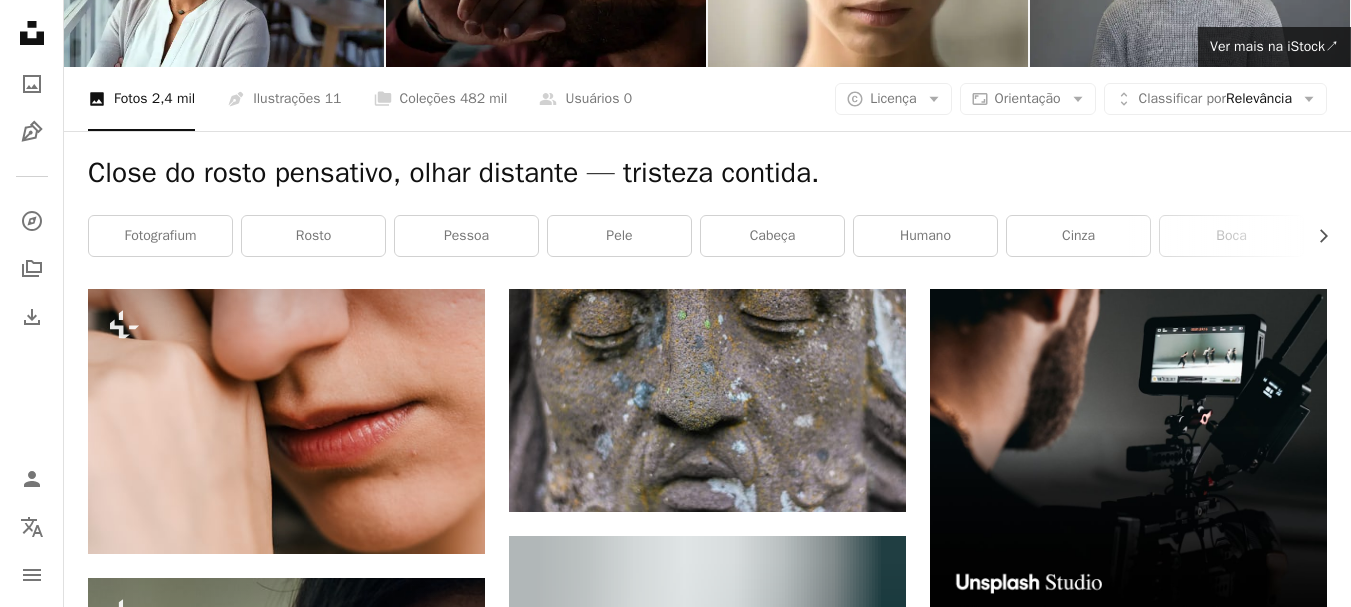scroll, scrollTop: 0, scrollLeft: 0, axis: both 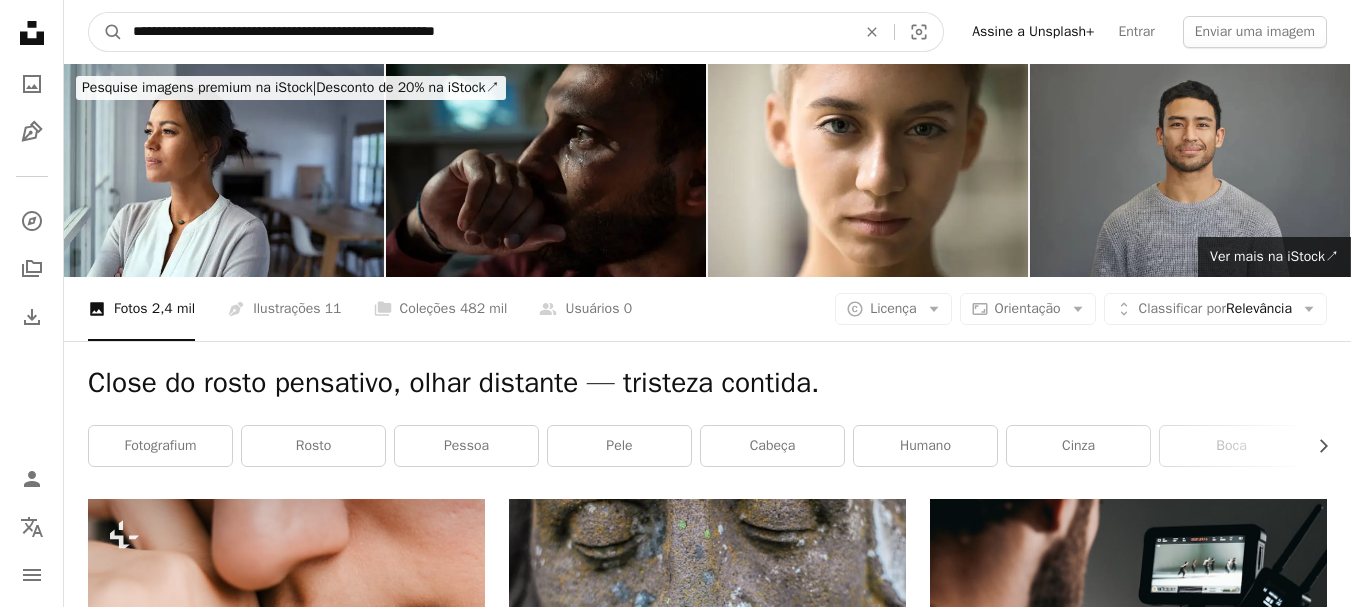 drag, startPoint x: 537, startPoint y: 32, endPoint x: 0, endPoint y: 26, distance: 537.0335 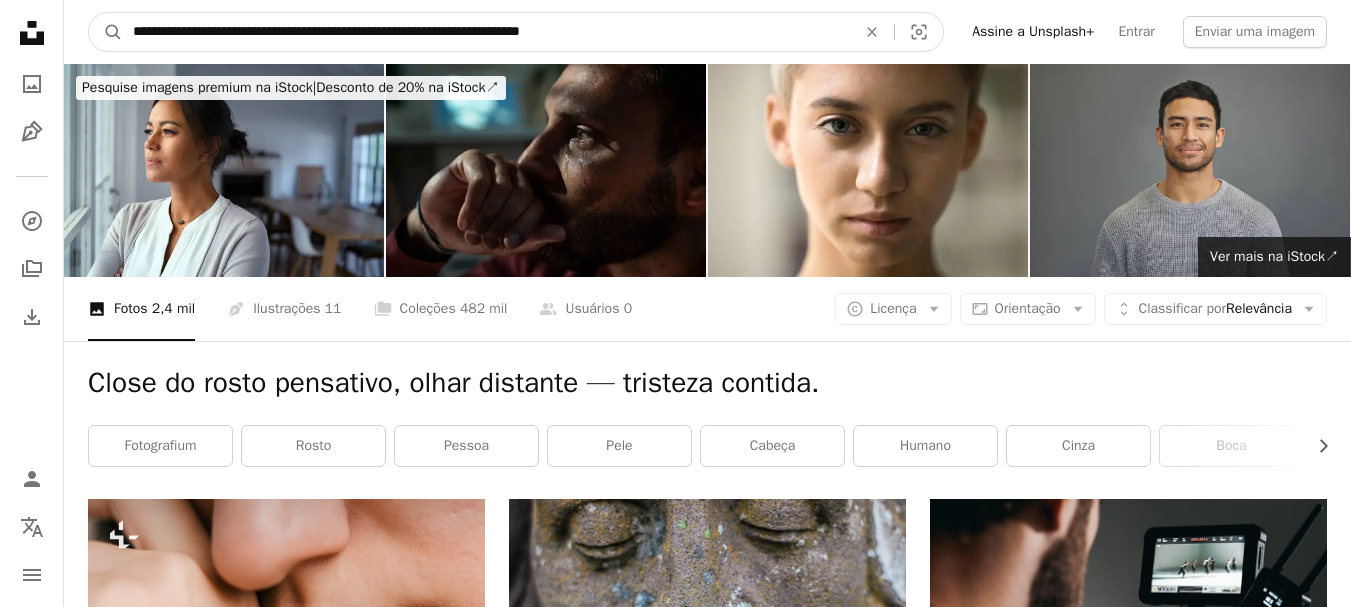 type on "**********" 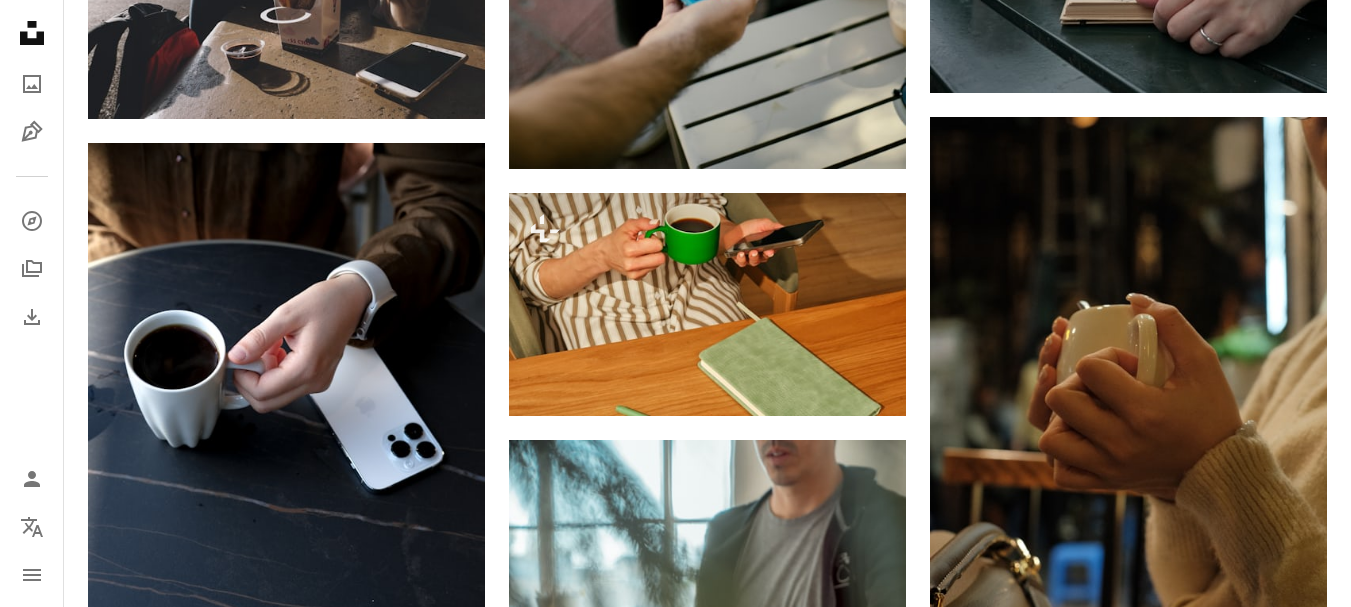 scroll, scrollTop: 1252, scrollLeft: 0, axis: vertical 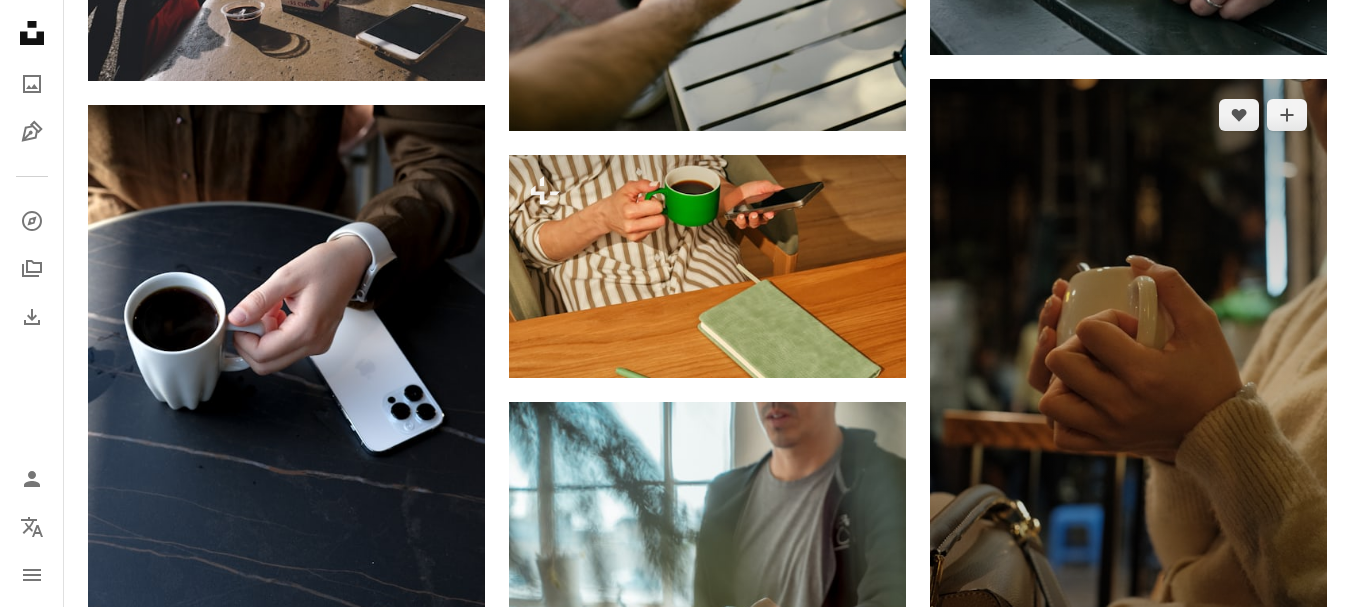 click at bounding box center [1128, 377] 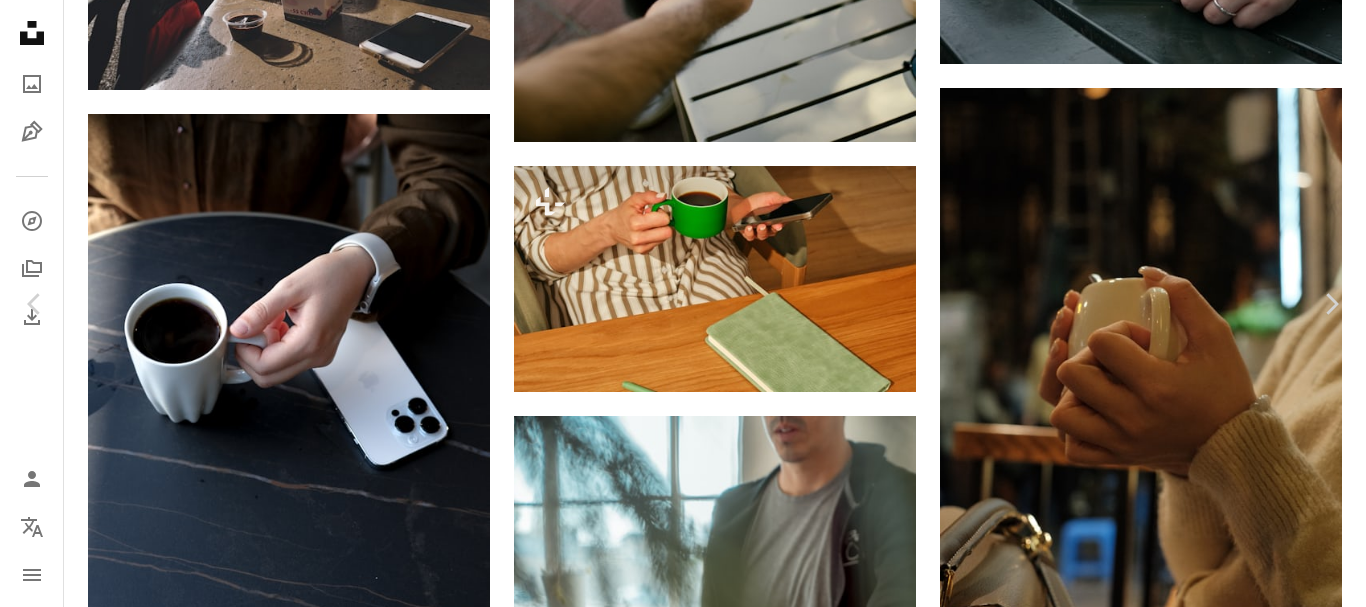 click on "Baixar gratuitamente" at bounding box center [1146, 3716] 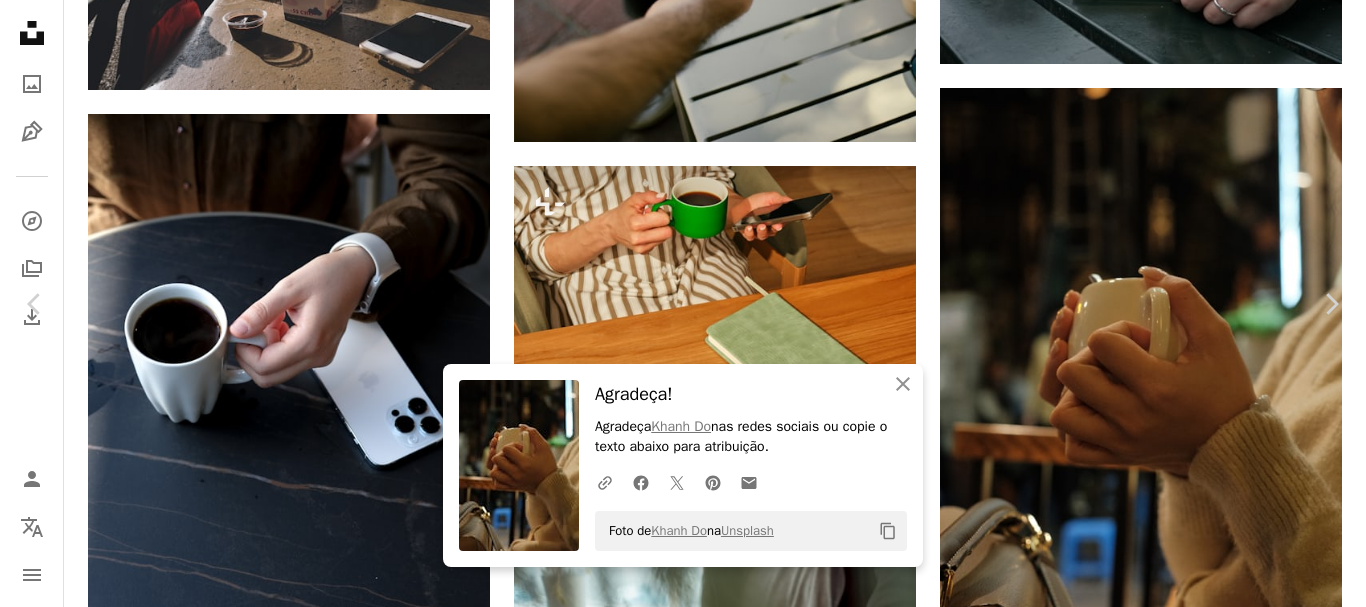 click on "A checkmark inside of a circle A heart A plus sign Baixar gratuitamente Chevron down Zoom in Visualizações 15.985 Downloads 99 A forward-right arrow Compartilhar Info icon Informações More Actions Calendar outlined Publicada em  [DATE] Camera FUJIFILM, X-T30 Safety Uso gratuito sob a  Licença da Unsplash mulher café garota fêmea Branco chá chocolate asiático chávena suéter propriedade fotografia Telefone fotografia mobiliário mão telefone celular beber xícara de café marrom Fotos de stock gratuitas Pesquise imagens premium relacionadas na iStock  |  Economize 20% com o código UNSPLASH20 Ver mais na iStock  ↗ Imagens relacionadas A heart A heart" at bounding box center (683, 3972) 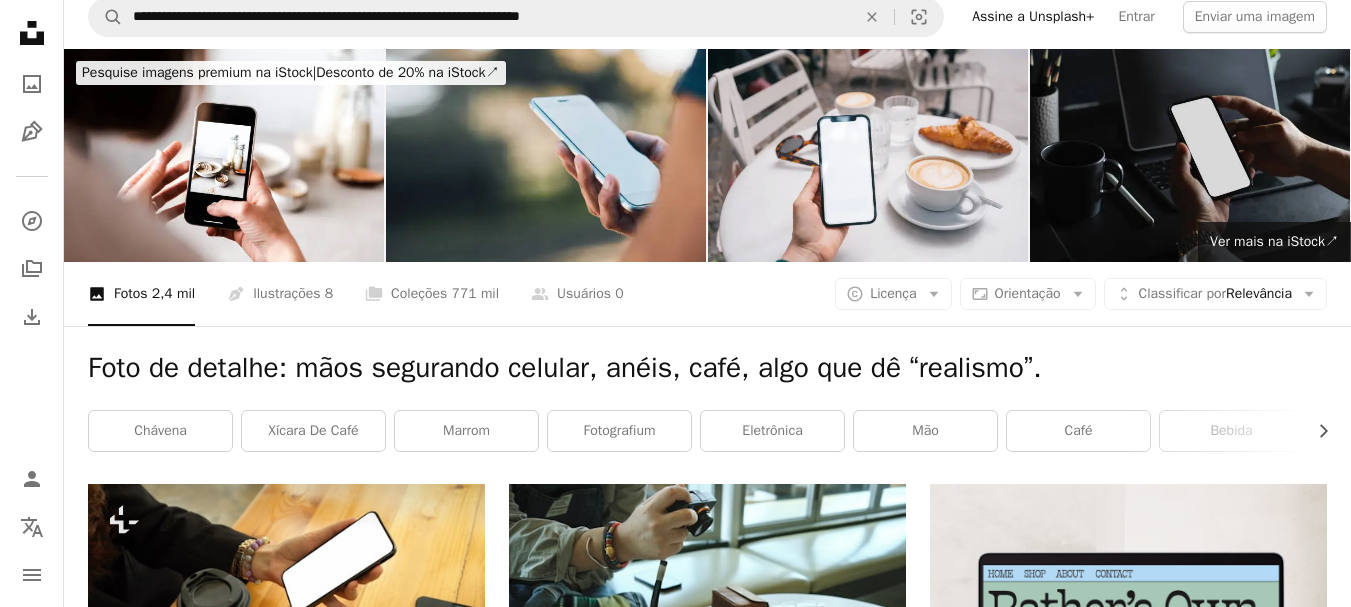 scroll, scrollTop: 0, scrollLeft: 0, axis: both 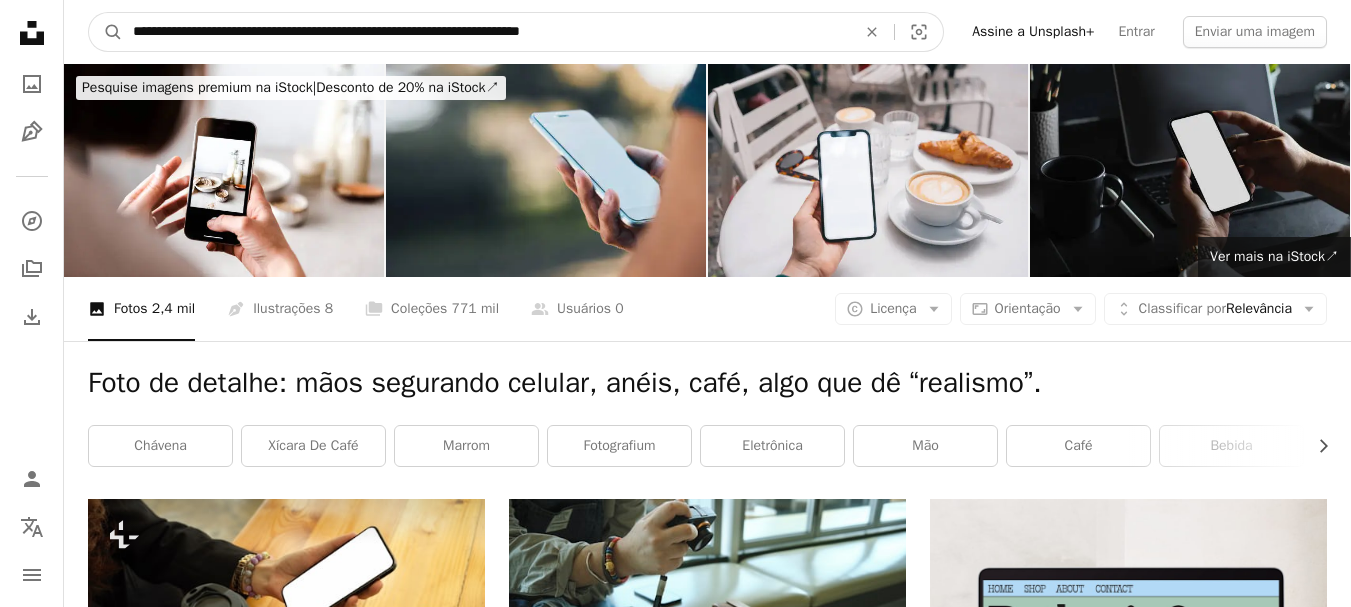 click on "**********" at bounding box center (486, 32) 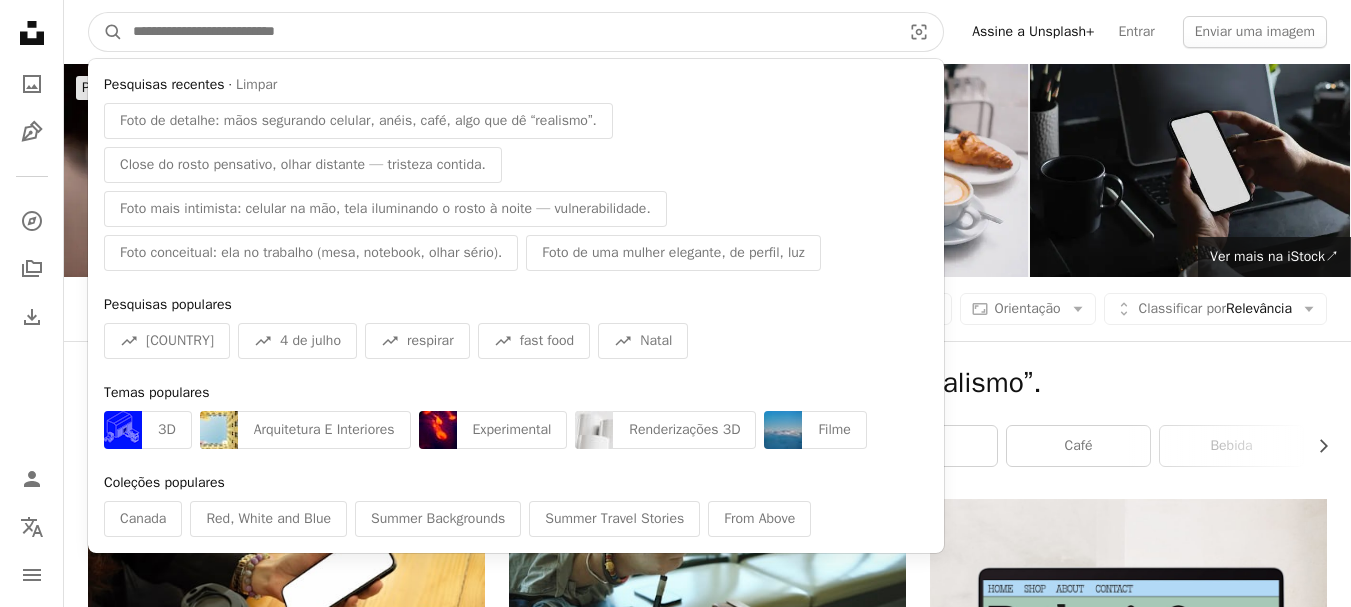 paste on "**********" 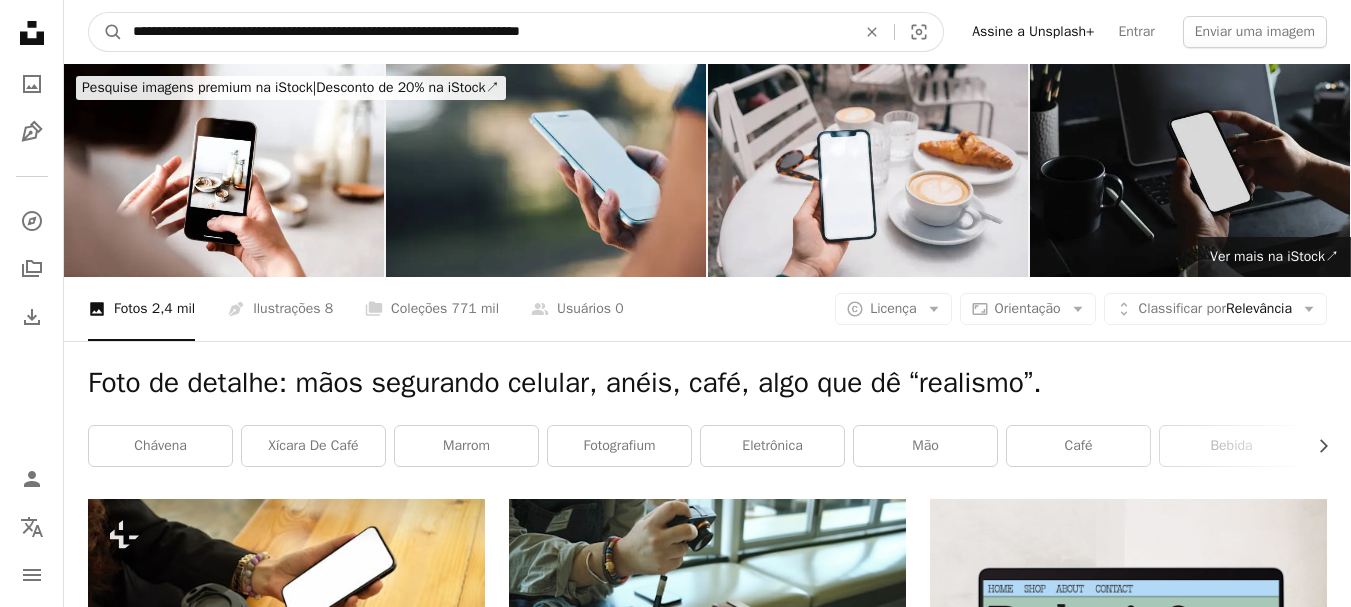 click on "A magnifying glass" at bounding box center (106, 32) 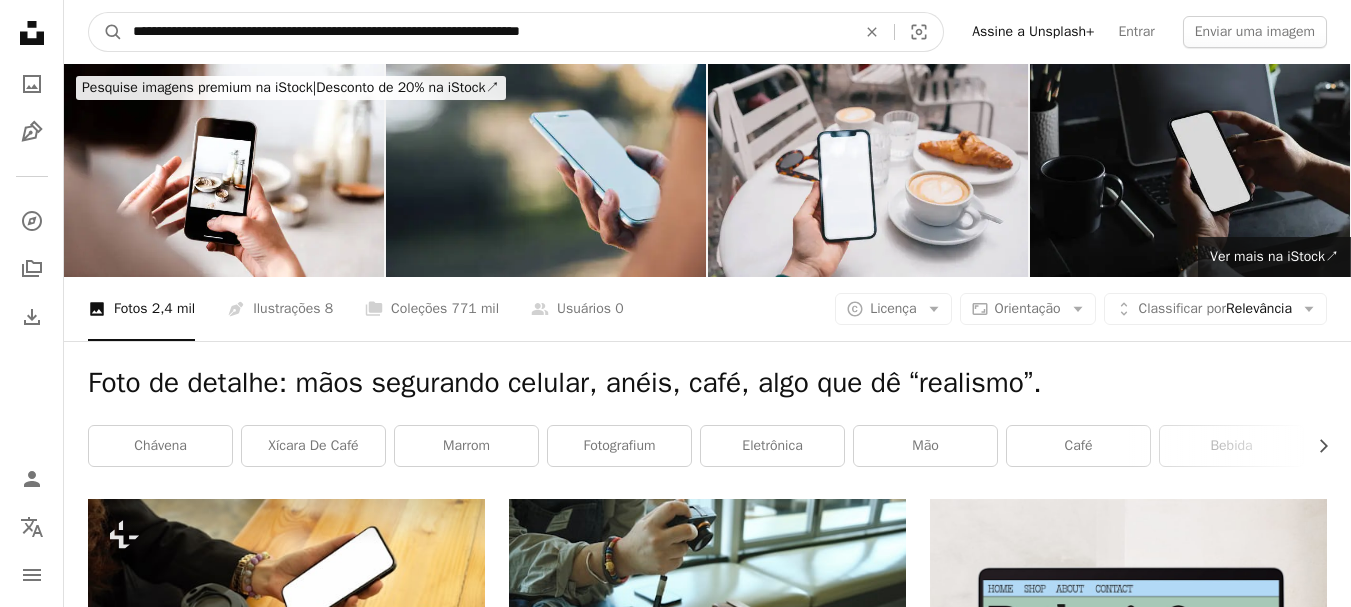 click on "A magnifying glass" at bounding box center (106, 32) 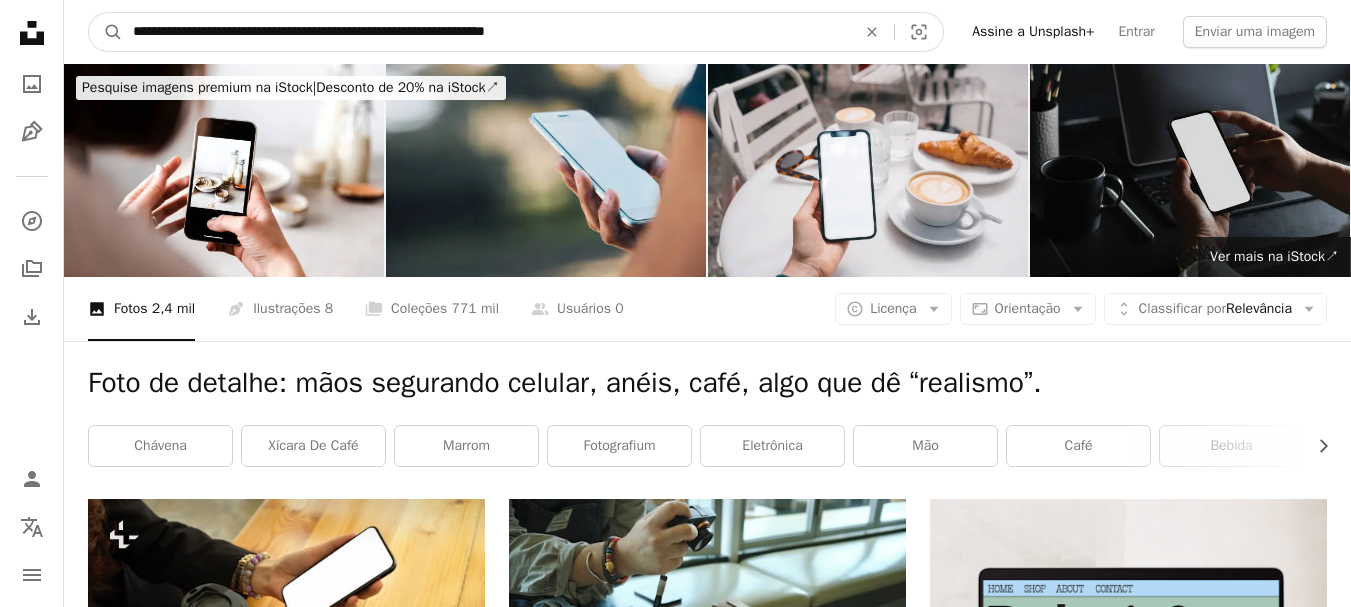 type on "**********" 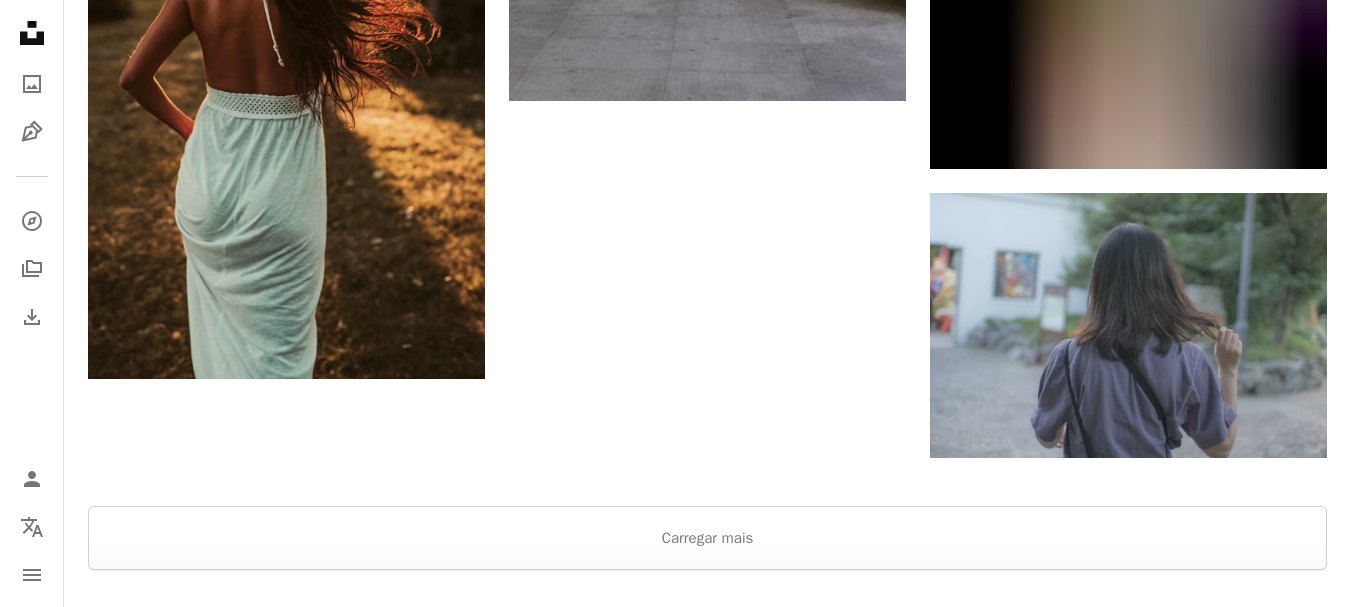 scroll, scrollTop: 3800, scrollLeft: 0, axis: vertical 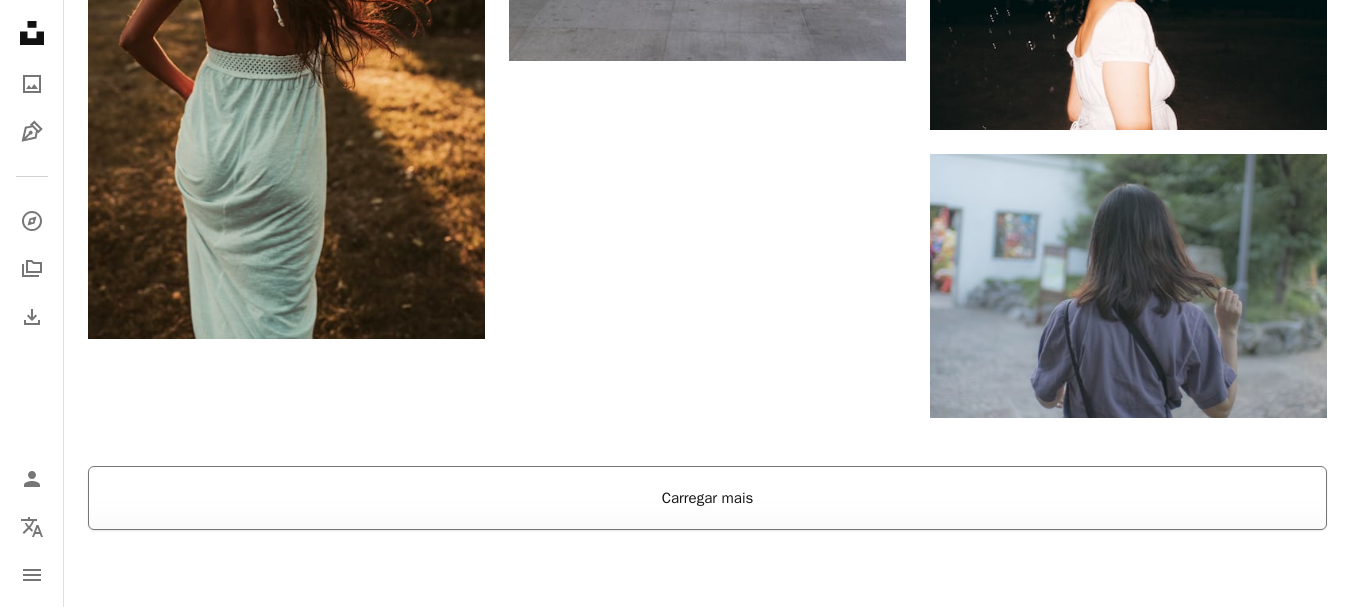 click on "Carregar mais" at bounding box center (707, 498) 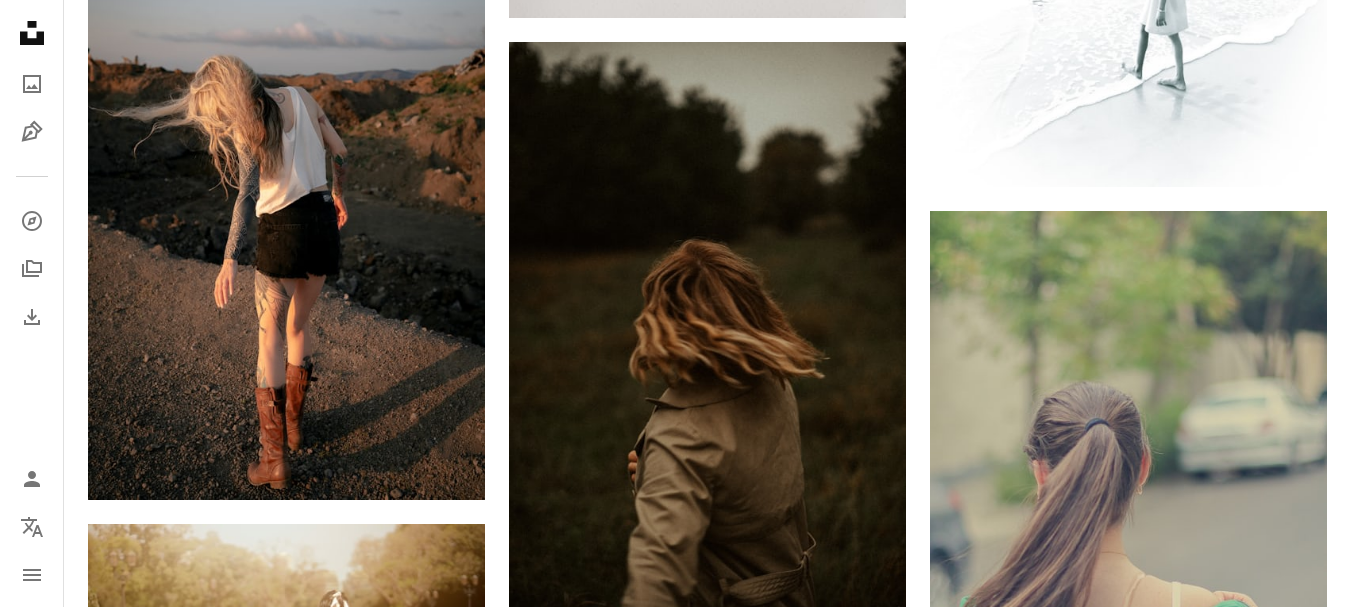 scroll, scrollTop: 12520, scrollLeft: 0, axis: vertical 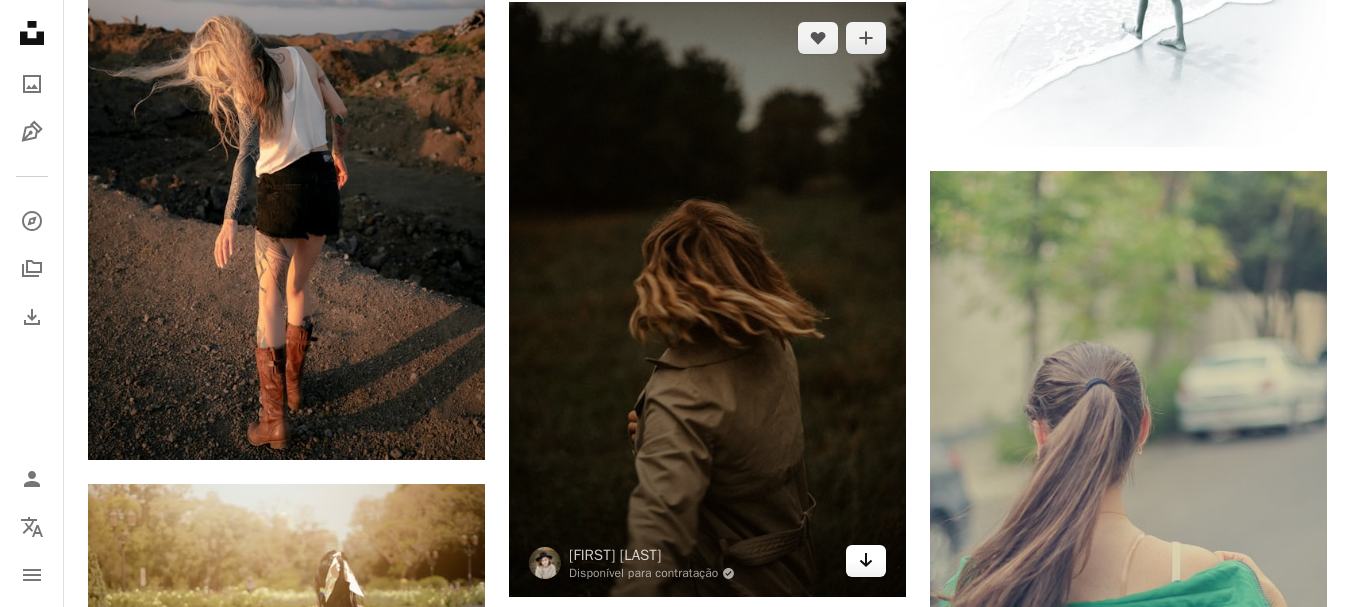 click 